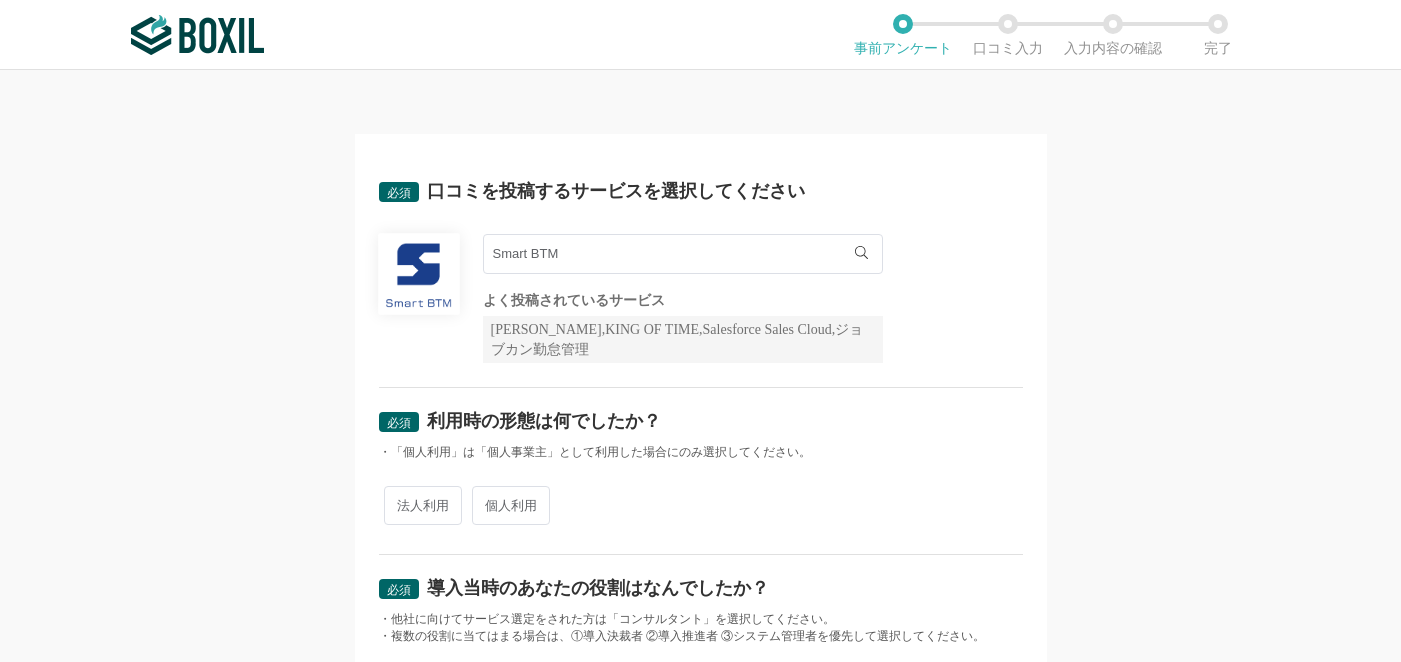 scroll, scrollTop: 0, scrollLeft: 0, axis: both 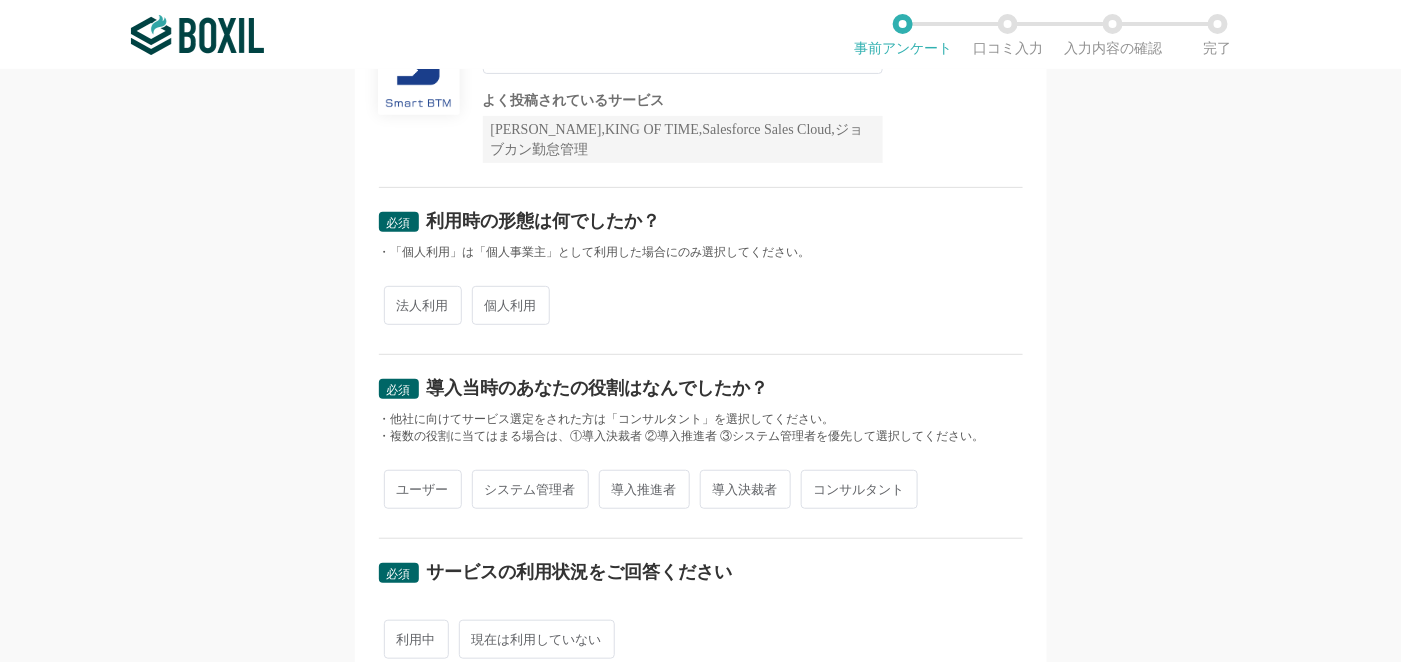 click on "法人利用" at bounding box center [423, 305] 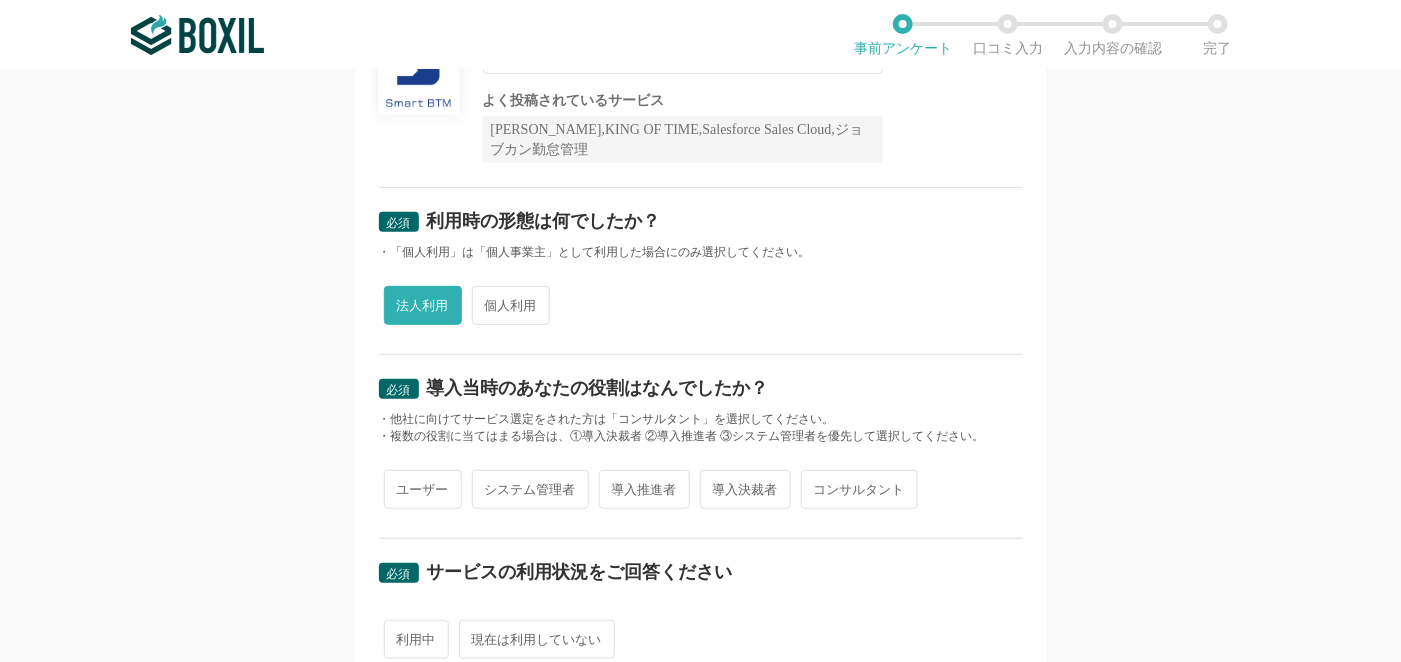 click on "システム管理者" at bounding box center (530, 489) 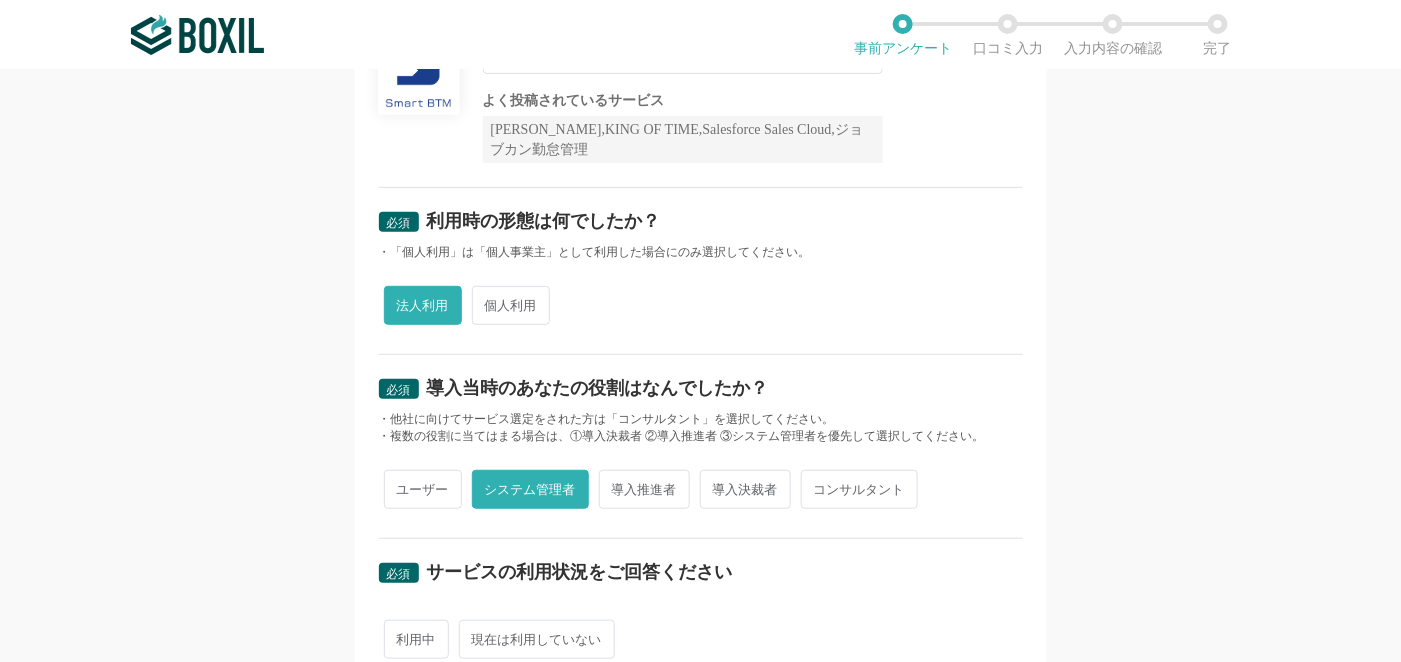 click on "ユーザー" at bounding box center [423, 489] 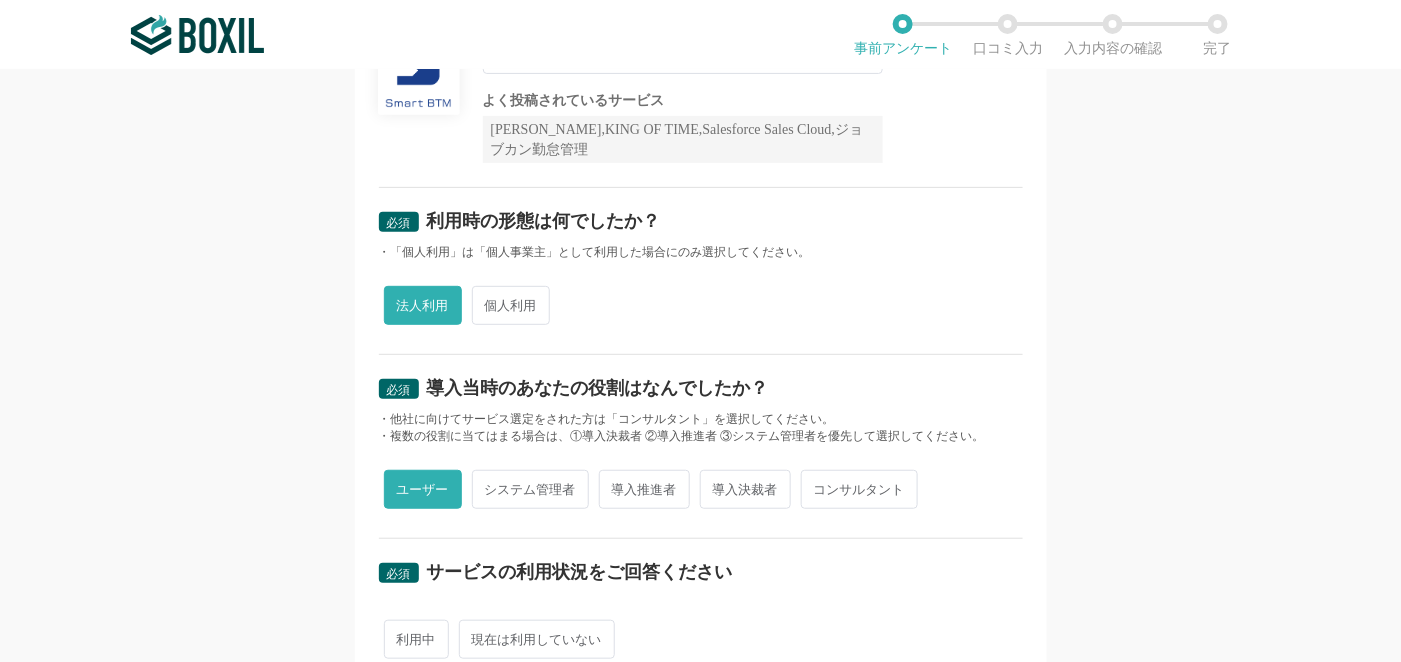 click on "システム管理者" at bounding box center [530, 489] 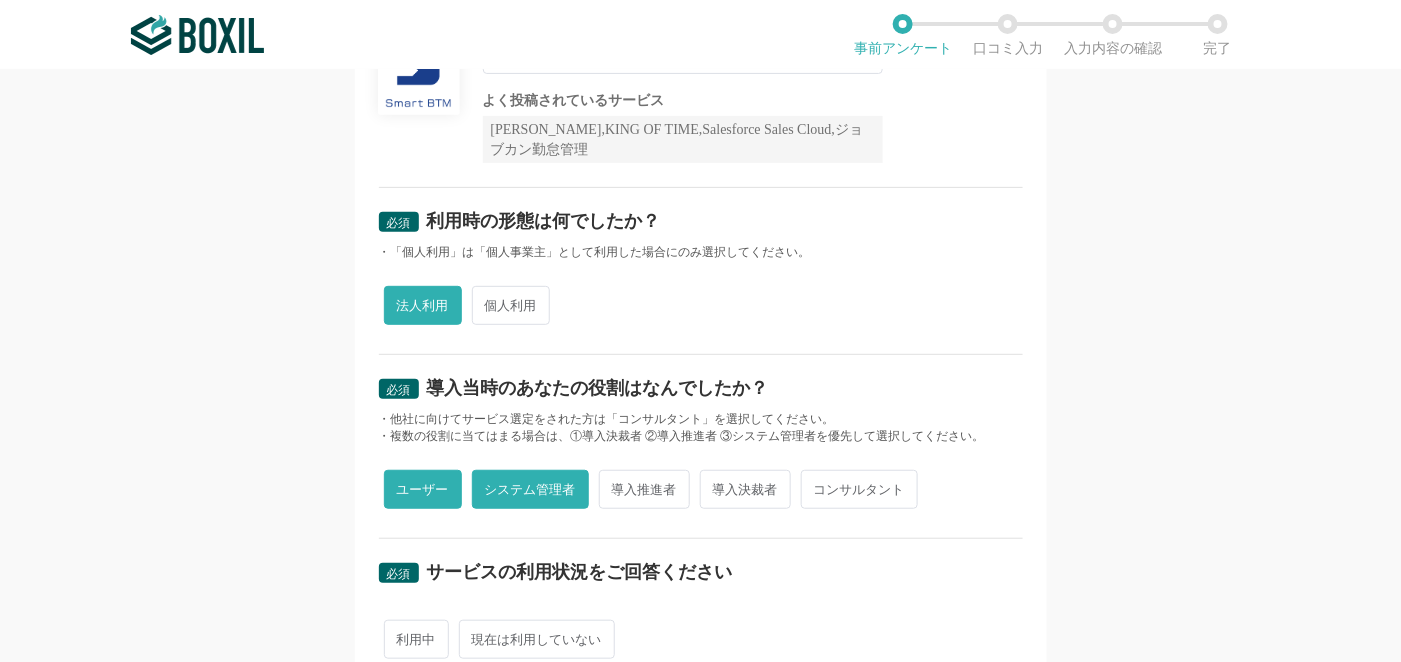radio on "false" 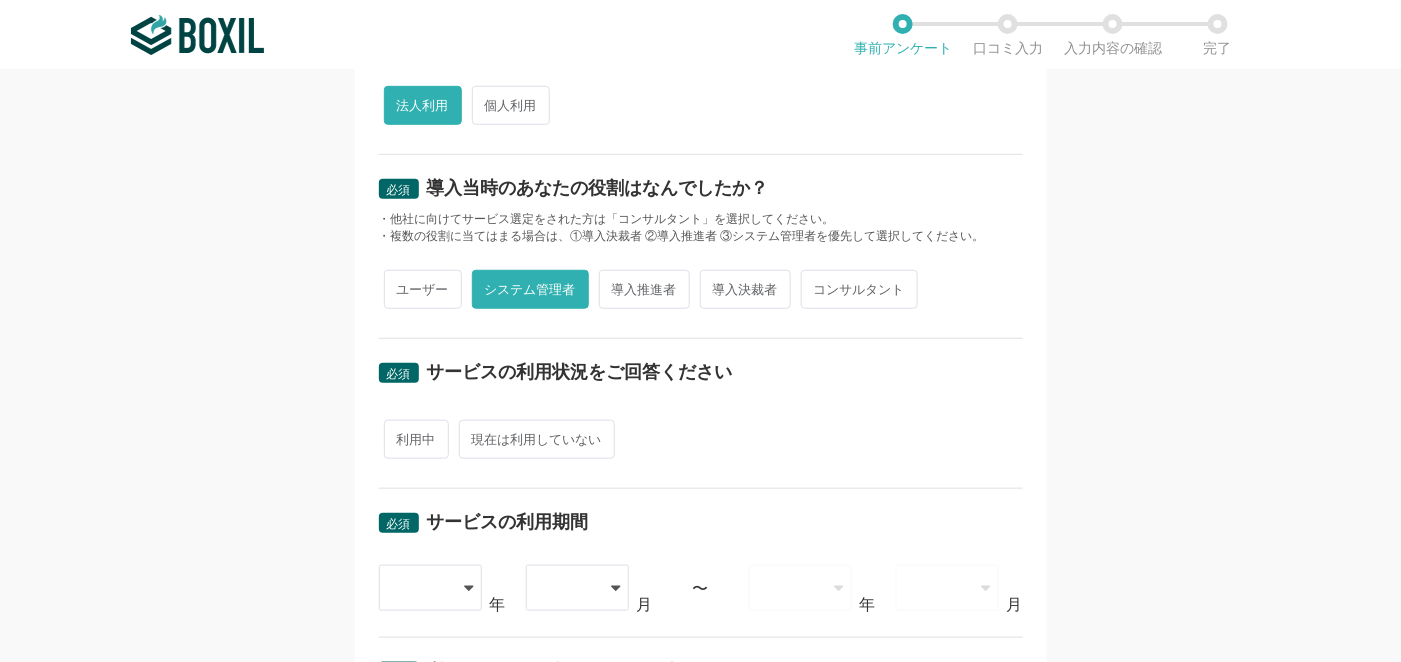 scroll, scrollTop: 499, scrollLeft: 0, axis: vertical 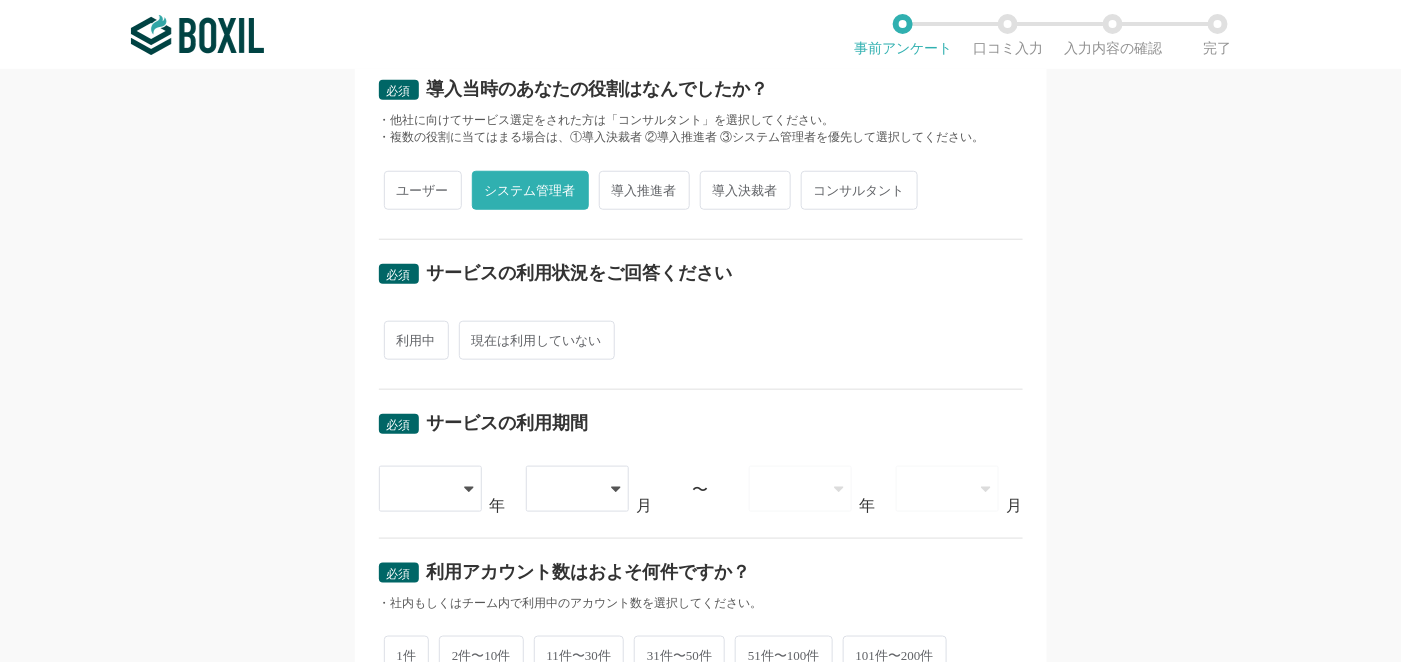 click on "利用中" at bounding box center (416, 340) 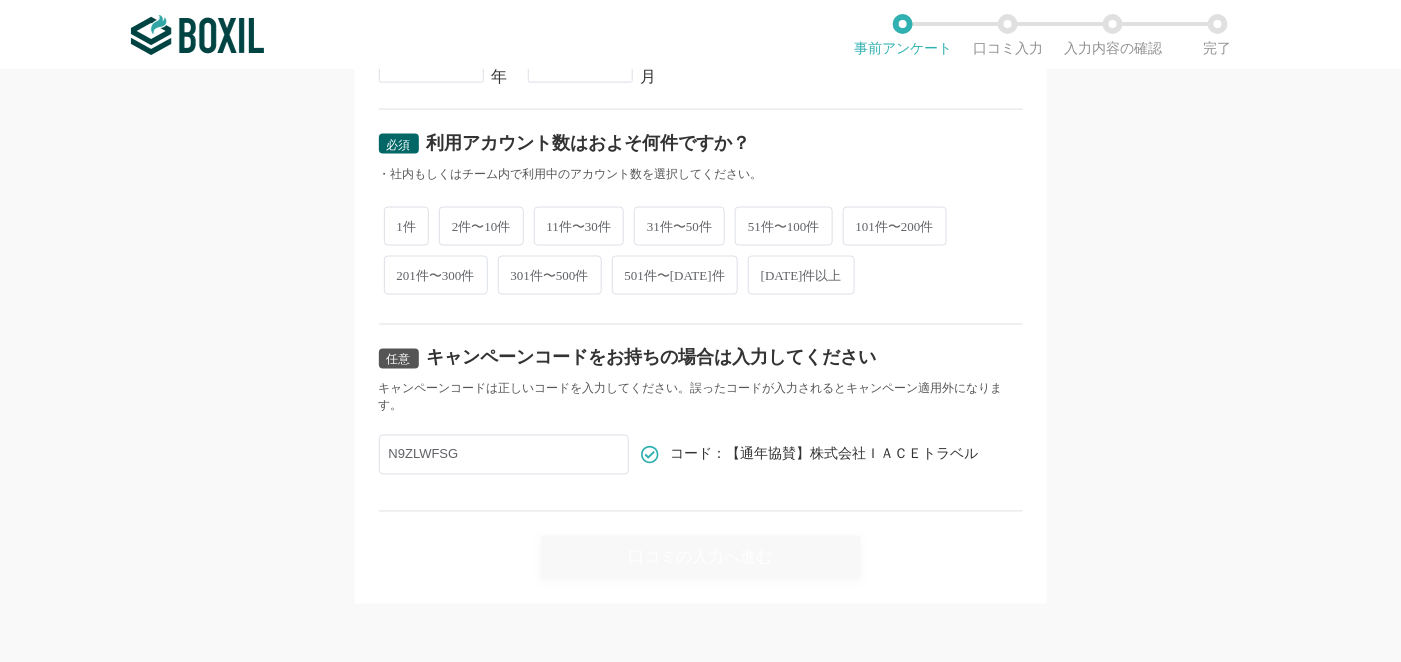 scroll, scrollTop: 929, scrollLeft: 0, axis: vertical 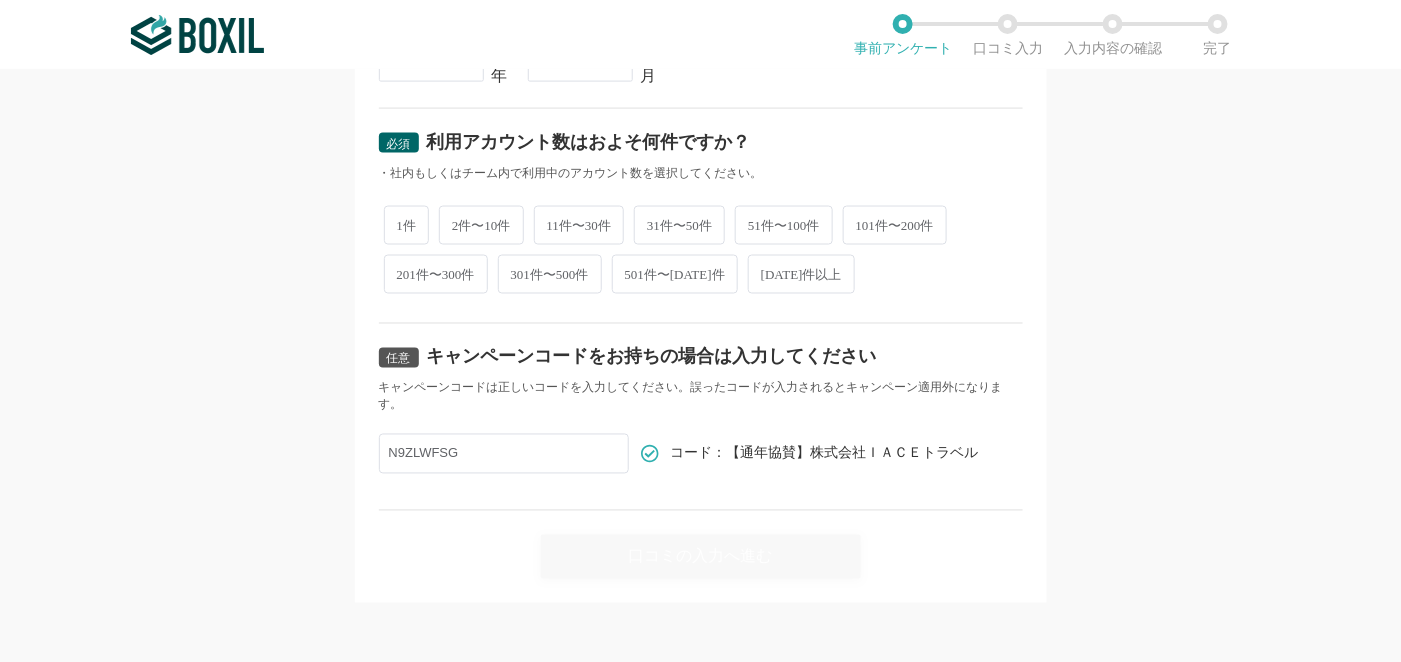 click on "2件〜10件" at bounding box center [481, 225] 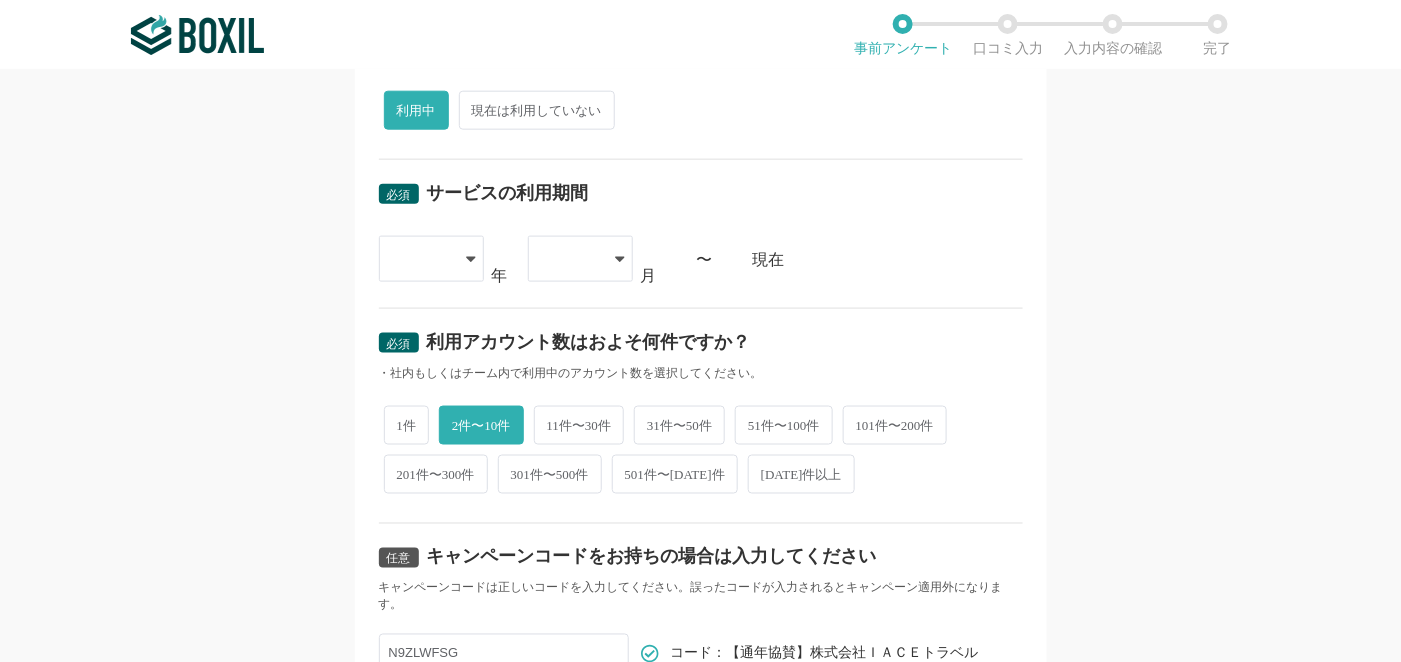 scroll, scrollTop: 529, scrollLeft: 0, axis: vertical 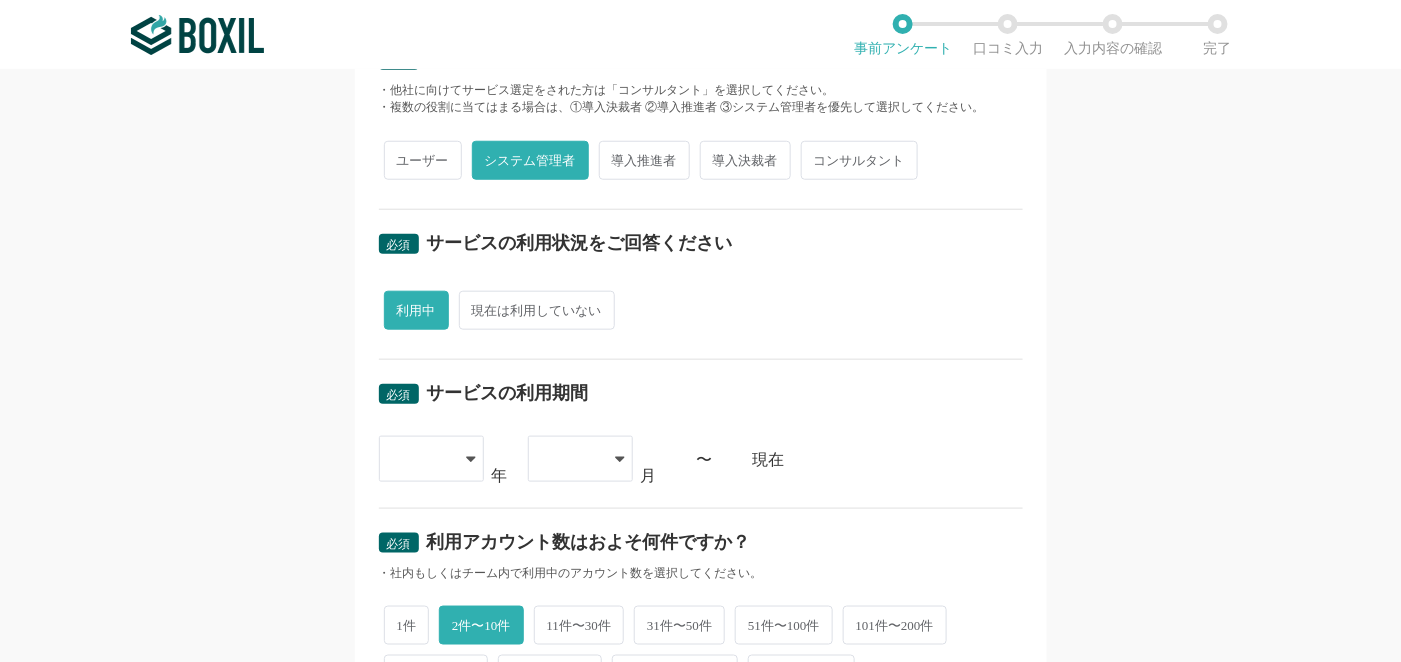 click on "導入推進者" at bounding box center (644, 160) 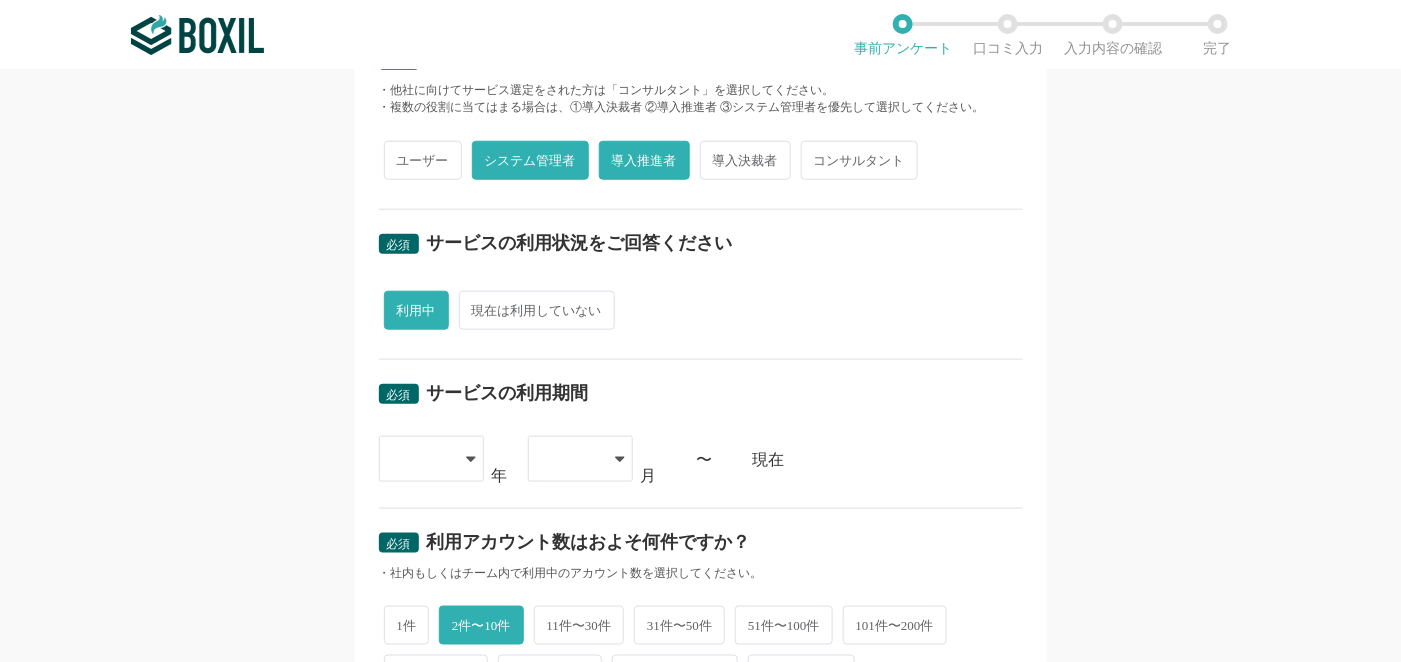 radio on "false" 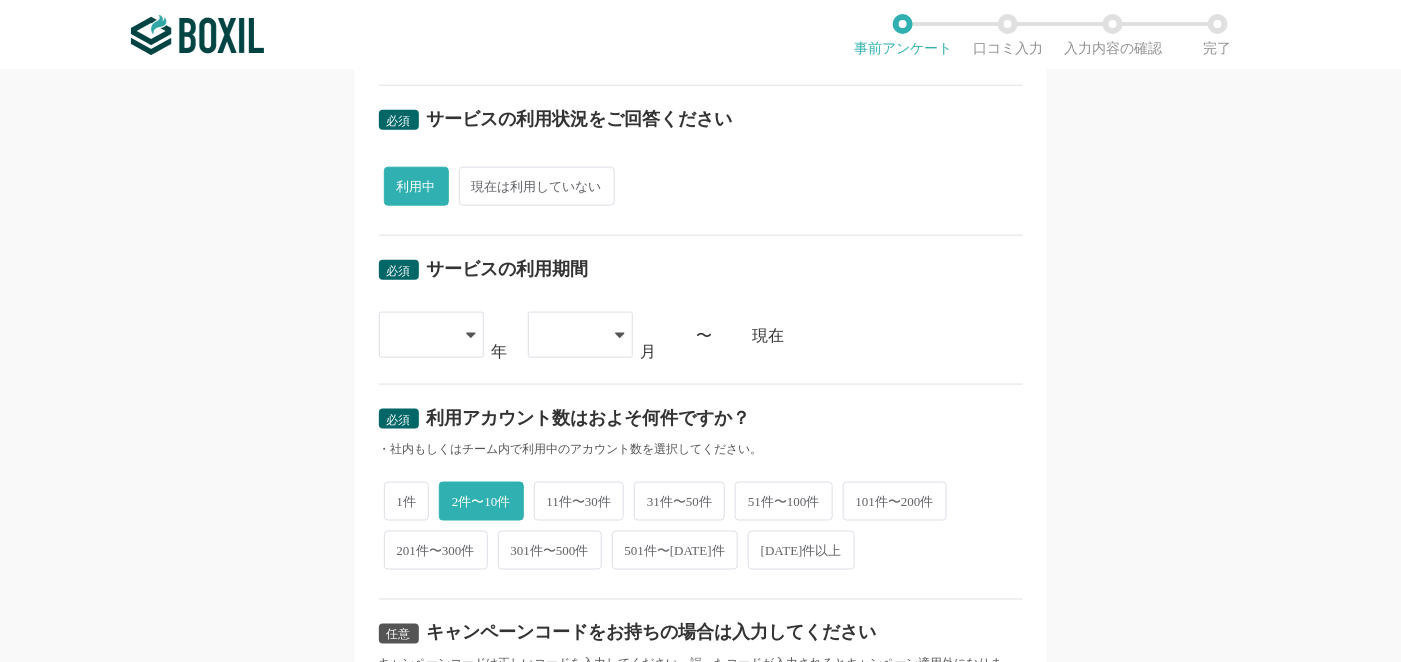 scroll, scrollTop: 729, scrollLeft: 0, axis: vertical 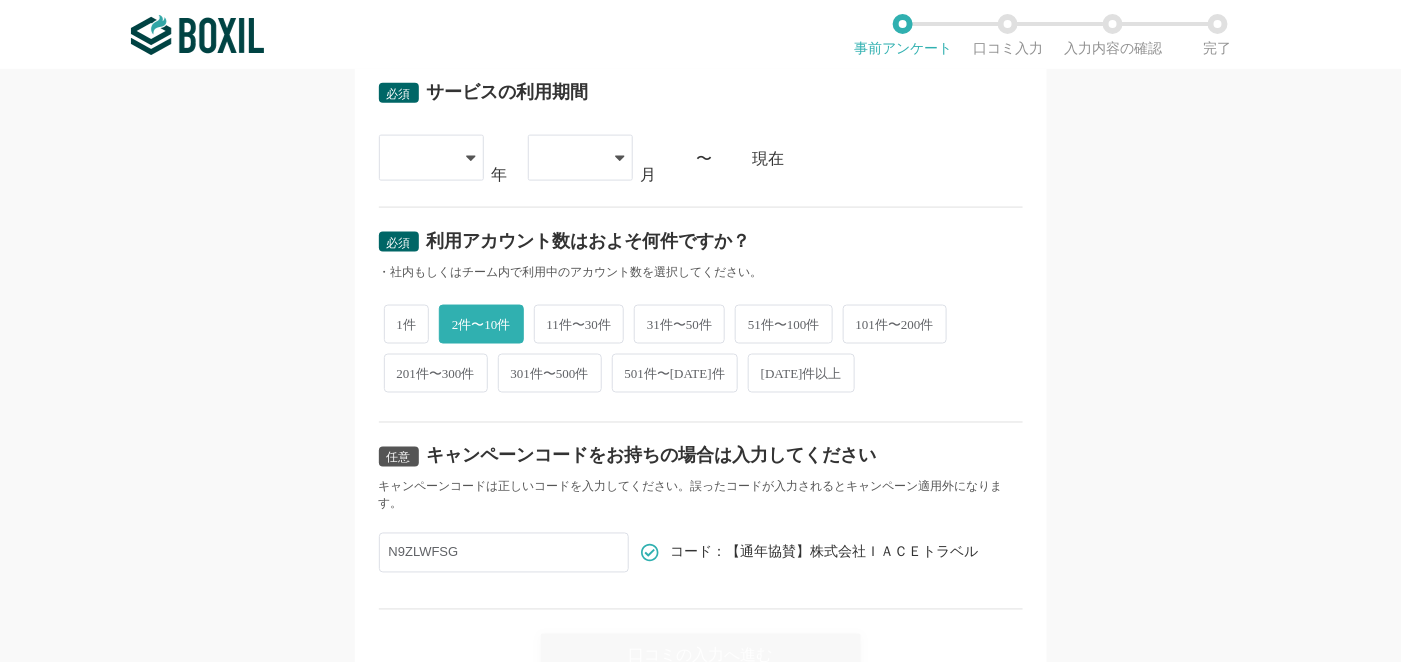 click 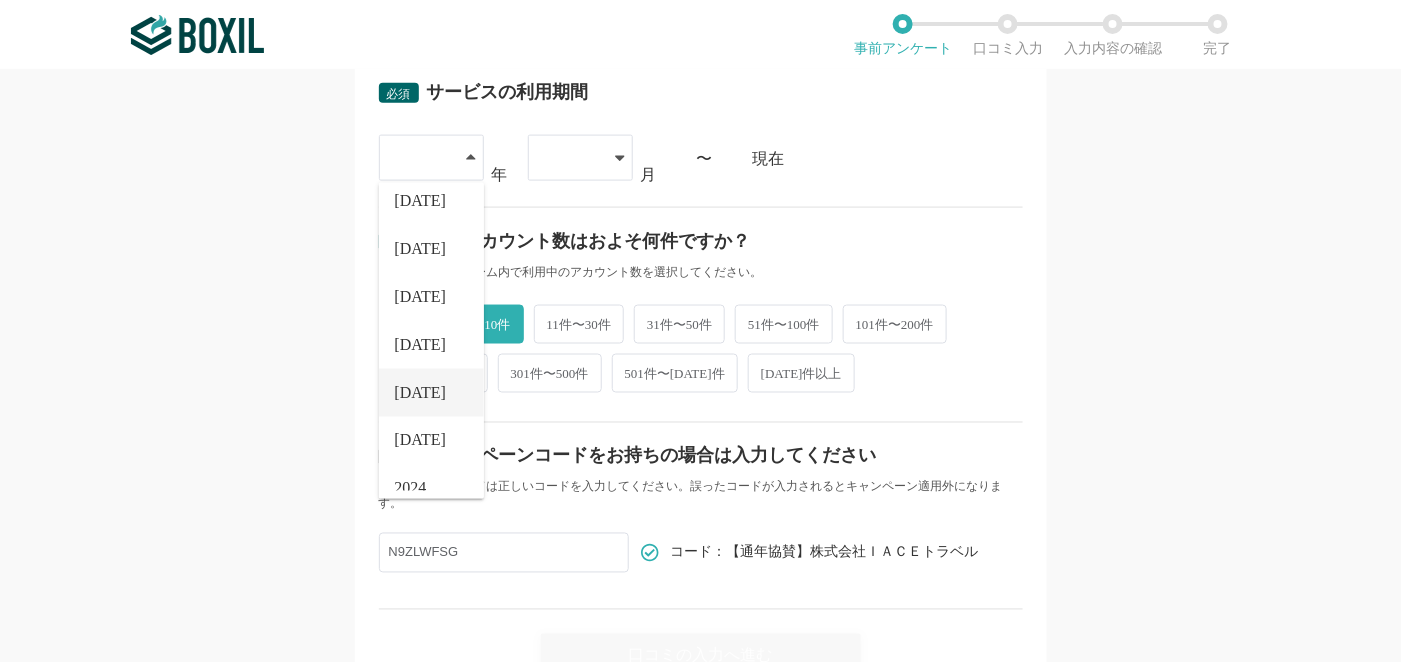 scroll, scrollTop: 159, scrollLeft: 0, axis: vertical 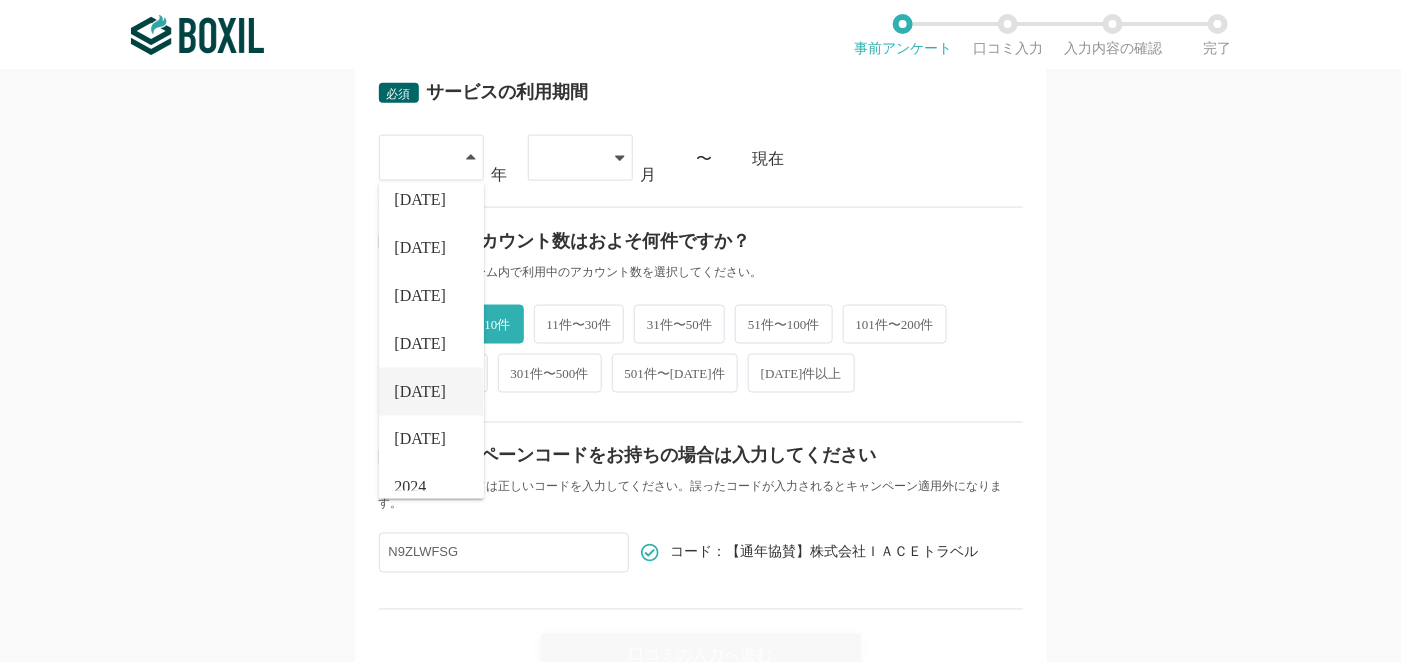 click on "[DATE]" at bounding box center (421, 392) 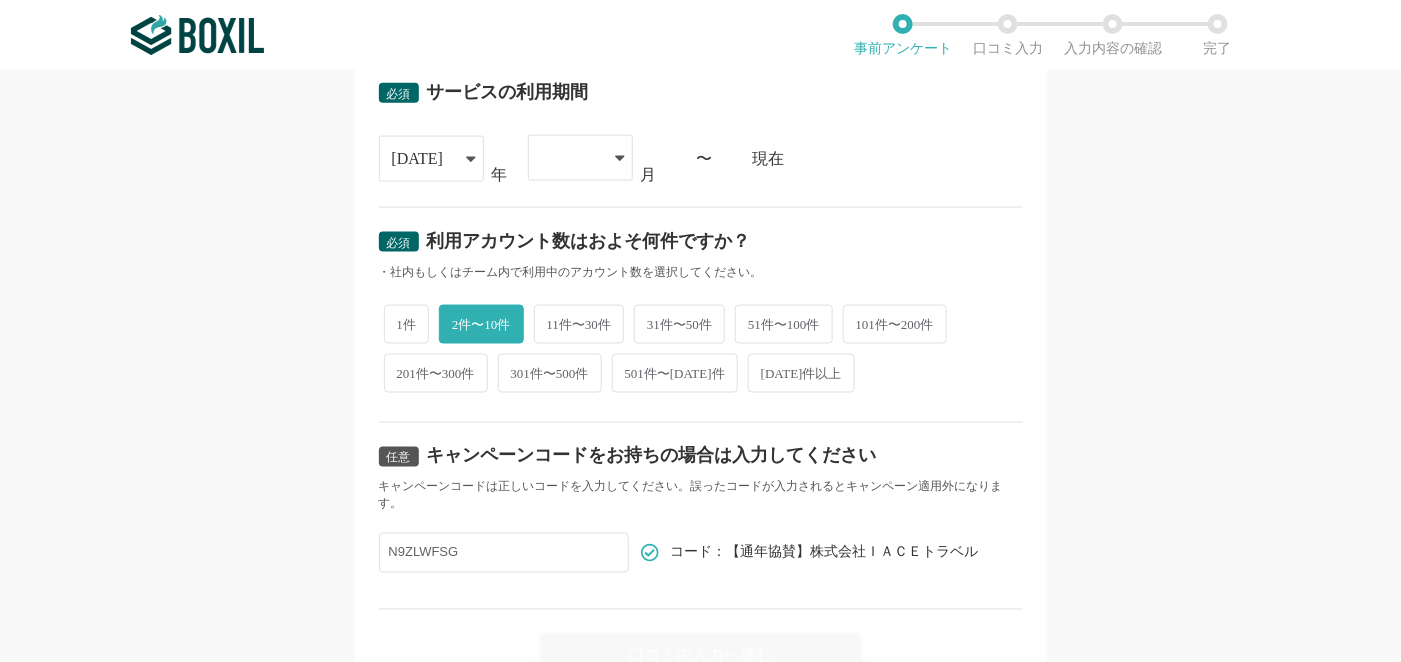 click at bounding box center (570, 158) 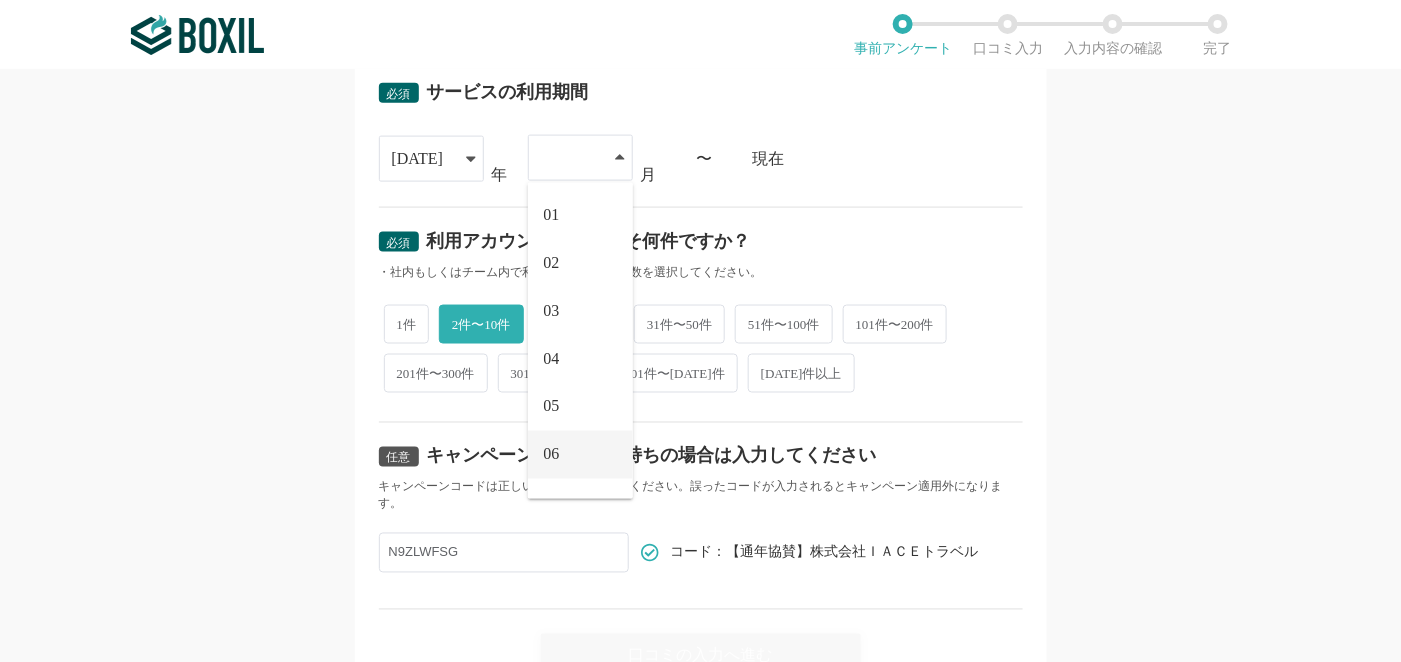 click on "06" at bounding box center (580, 455) 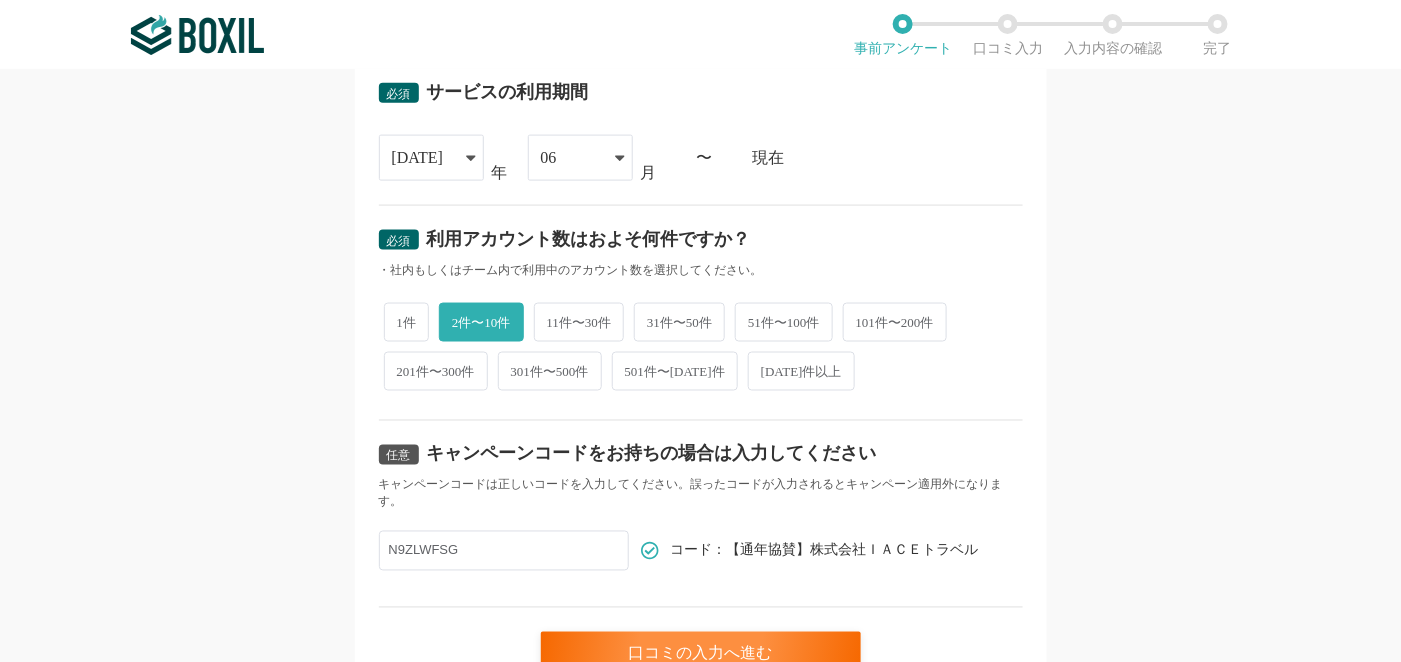 click on "必須 口コミを投稿するサービスを選択してください Smart BTM Smart BTM よく投稿されているサービス Sansan,KING OF TIME,Salesforce Sales Cloud,ジョブカン勤怠管理 必須 利用時の形態は何でしたか？ ・「個人利用」は「個人事業主」として利用した場合にのみ選択してください。 法人利用 個人利用 必須 導入当時のあなたの役割はなんでしたか？ ・他社に向けてサービス選定をされた方は「コンサルタント」を選択してください。 ・複数の役割に当てはまる場合は、①導入決裁者 ②導入推進者 ③システム管理者を優先して選択してください。 ユーザー システム管理者 導入推進者 導入決裁者 コンサルタント 必須 サービスの利用状況をご回答ください 利用中 現在は利用していない 必須 サービスの利用期間 [DATE] [DATE] [DATE] [DATE] [DATE] [DATE] [DATE] [DATE] [DATE] [DATE] [DATE] [DATE] 06 01 02 03 04 05" at bounding box center (700, 366) 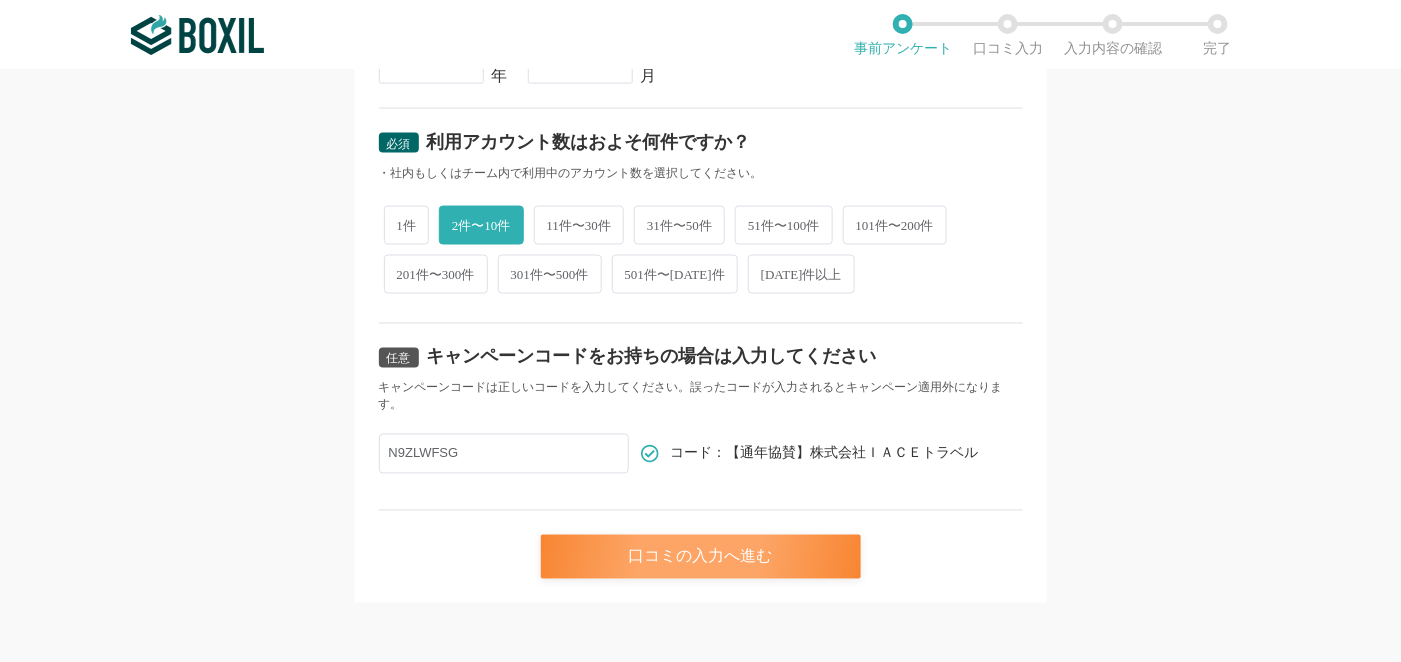 click on "口コミの入力へ進む" at bounding box center (701, 557) 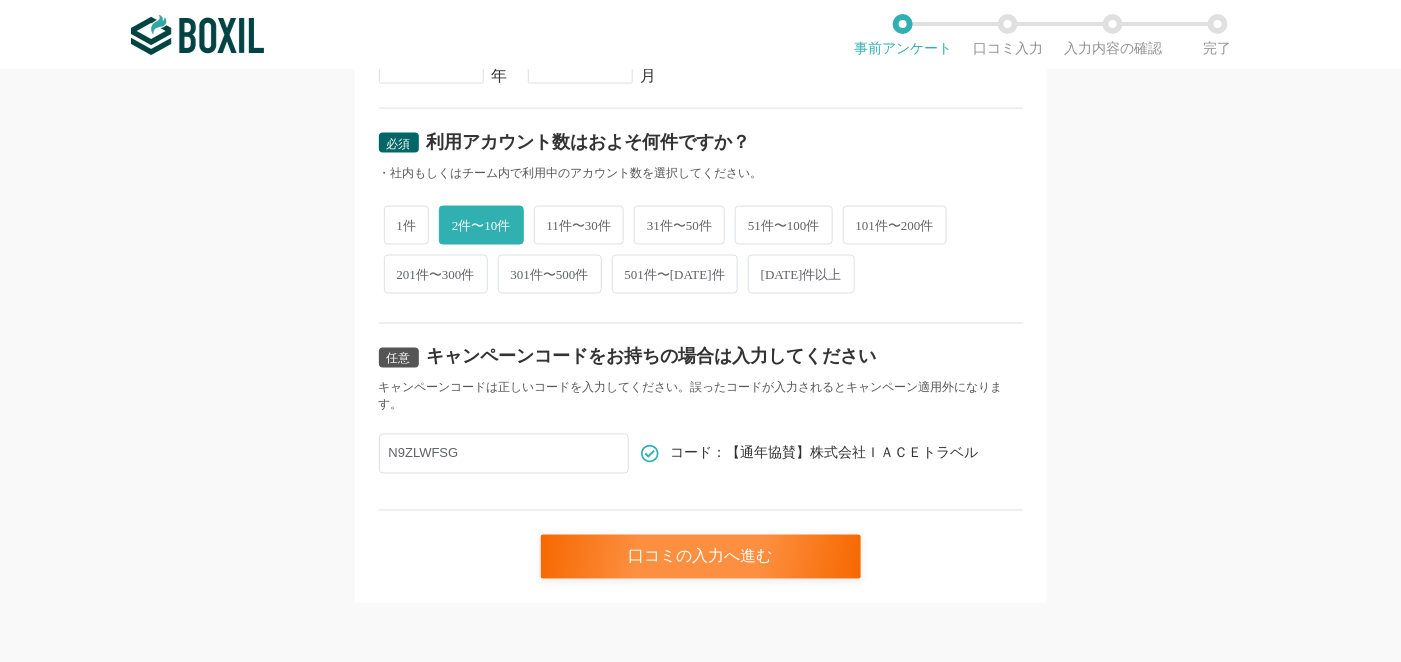 scroll, scrollTop: 0, scrollLeft: 0, axis: both 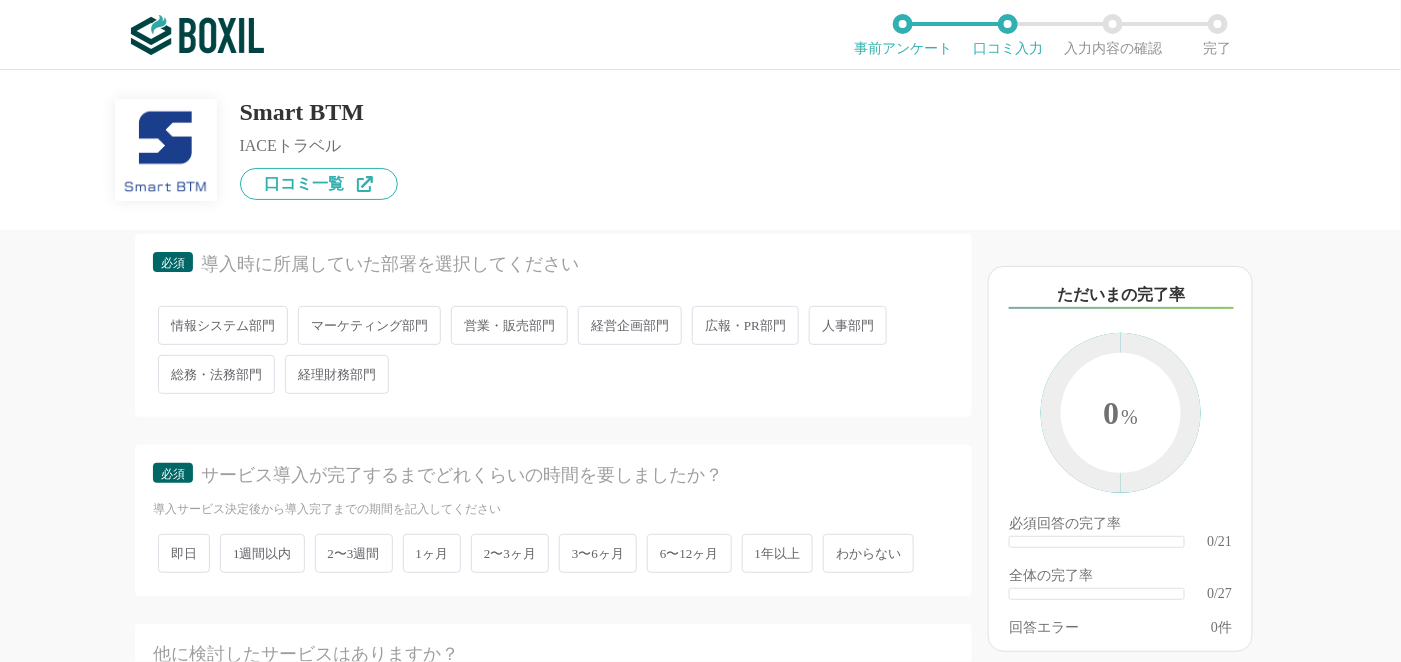click on "営業・販売部門" at bounding box center [509, 325] 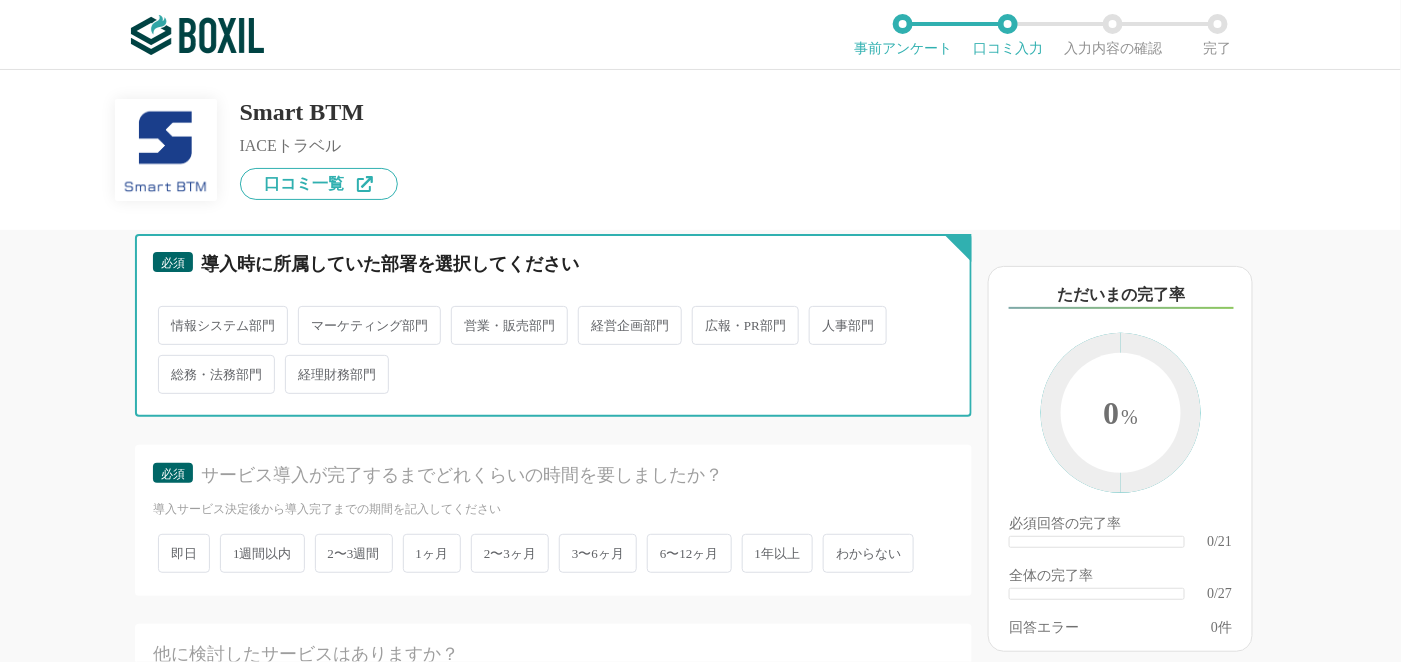 click on "営業・販売部門" at bounding box center [462, 315] 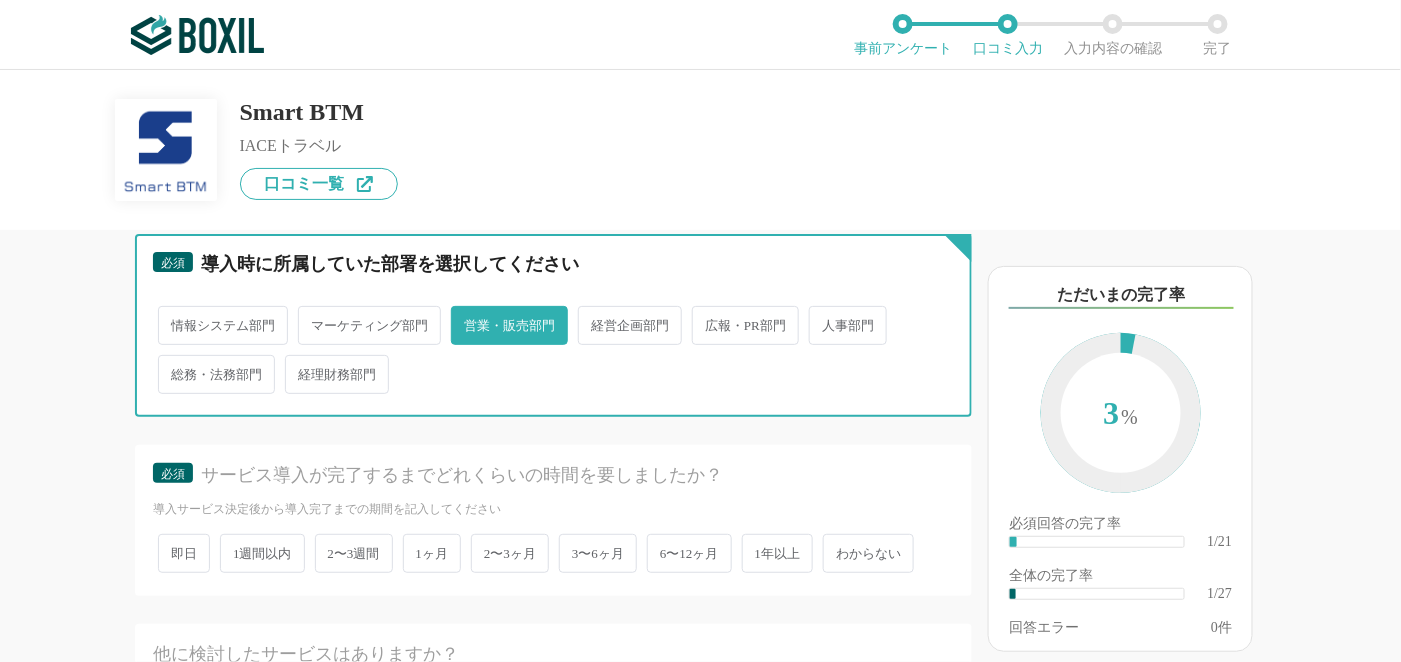scroll, scrollTop: 499, scrollLeft: 0, axis: vertical 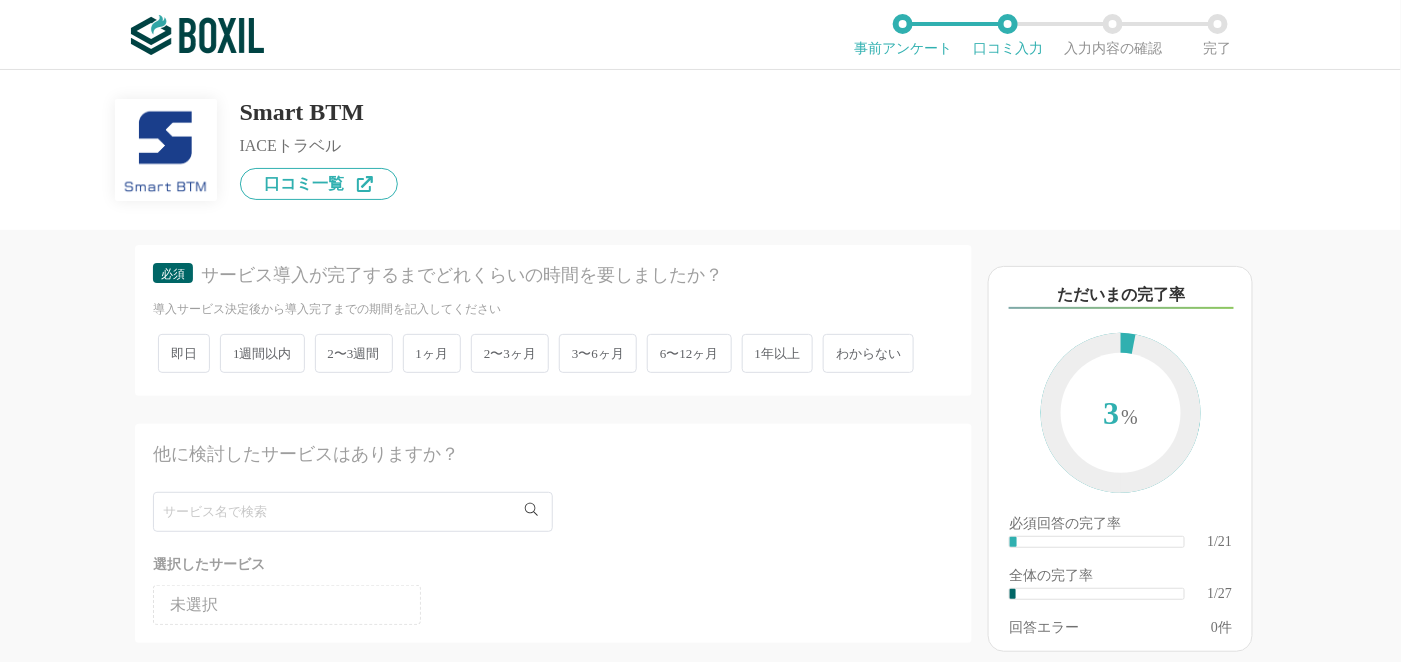 click on "2〜3週間" at bounding box center [354, 353] 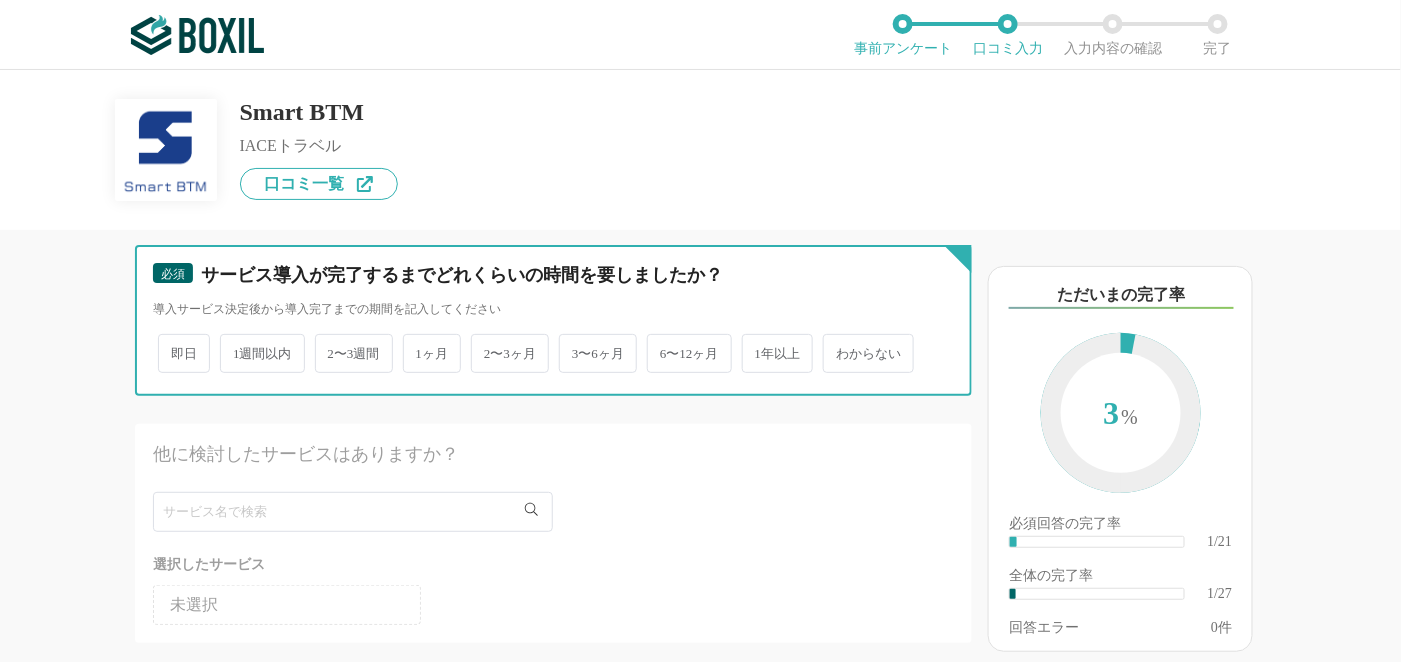 click on "2〜3週間" at bounding box center (326, 343) 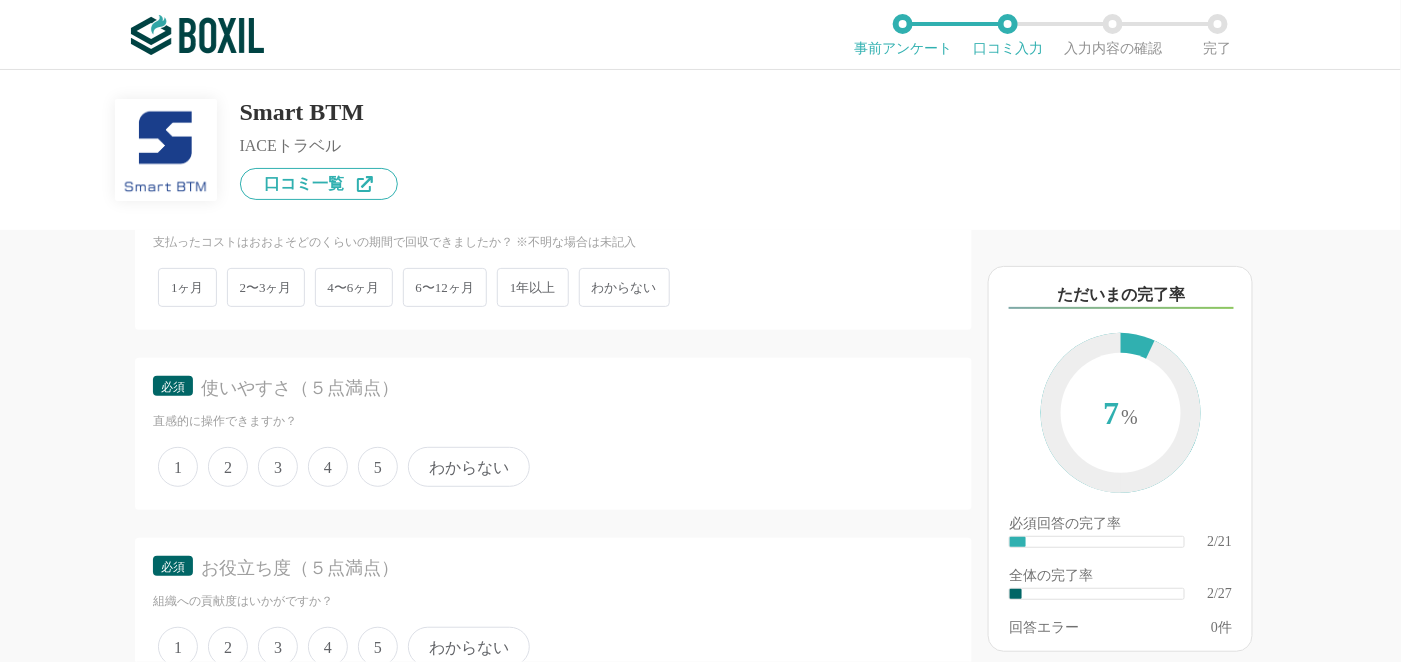 scroll, scrollTop: 999, scrollLeft: 0, axis: vertical 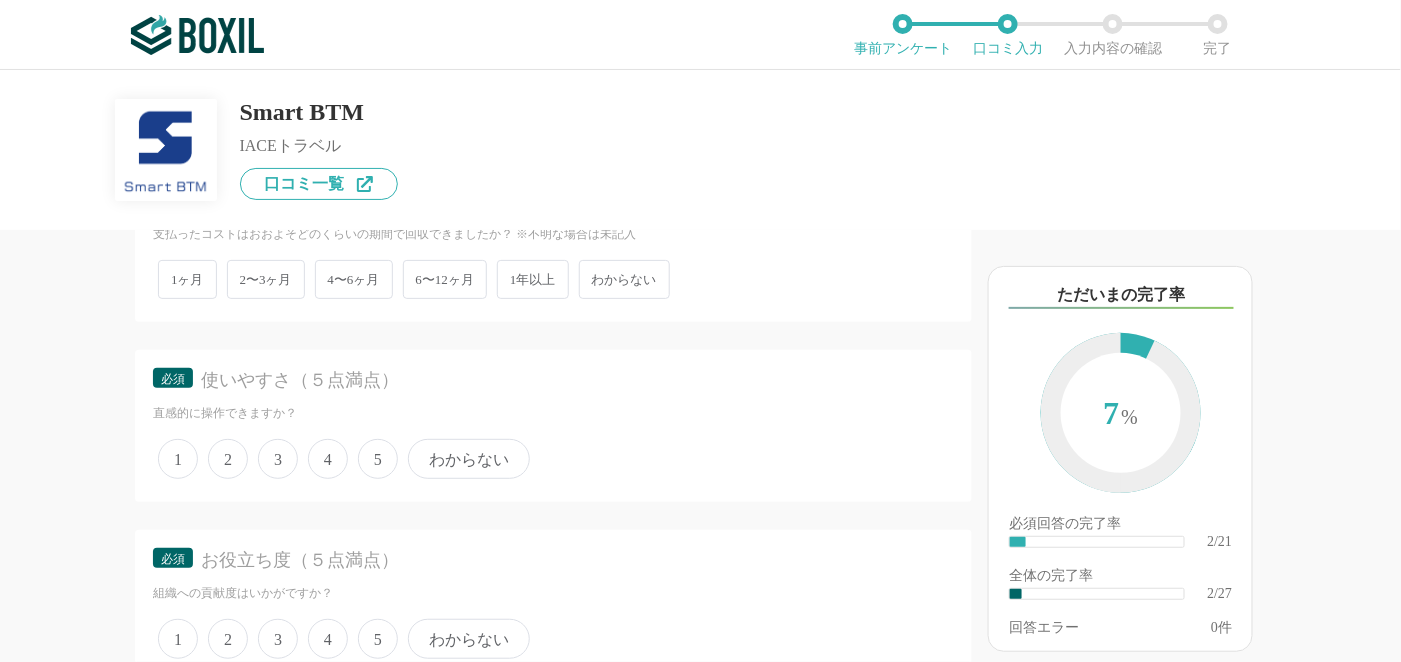 click on "わからない" at bounding box center [624, 279] 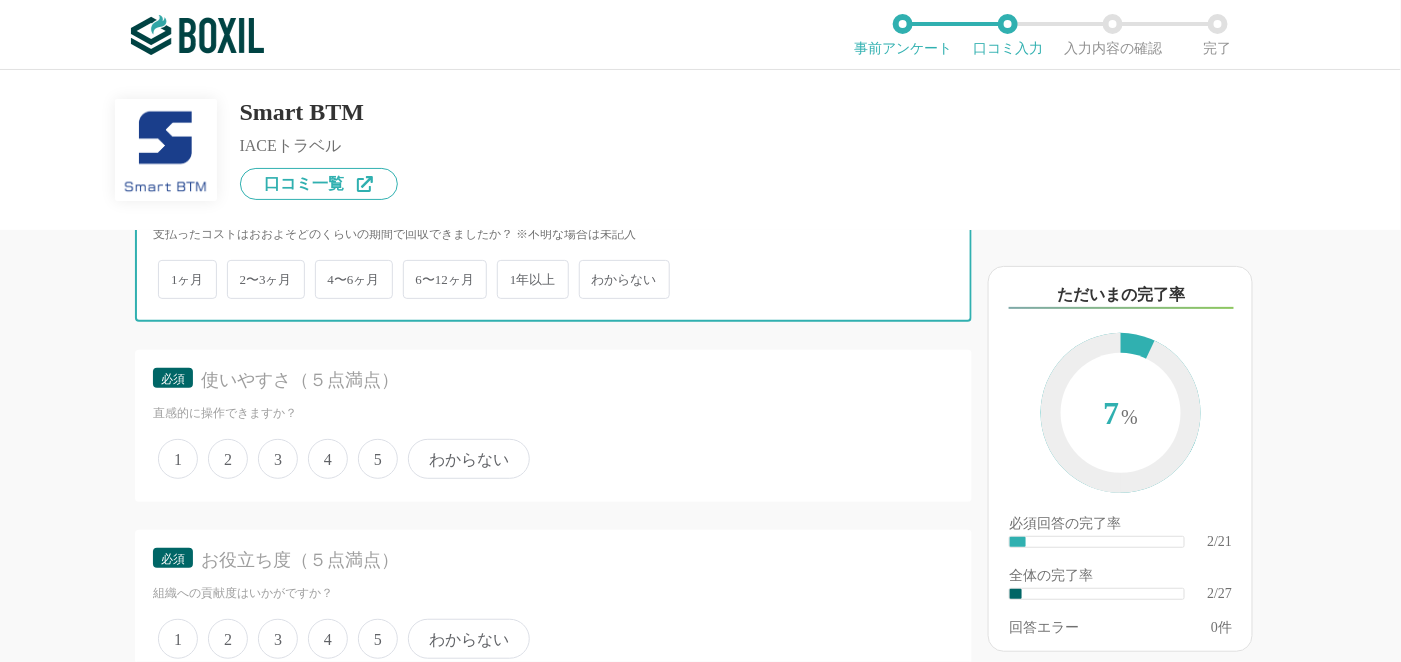 click on "わからない" at bounding box center [590, 269] 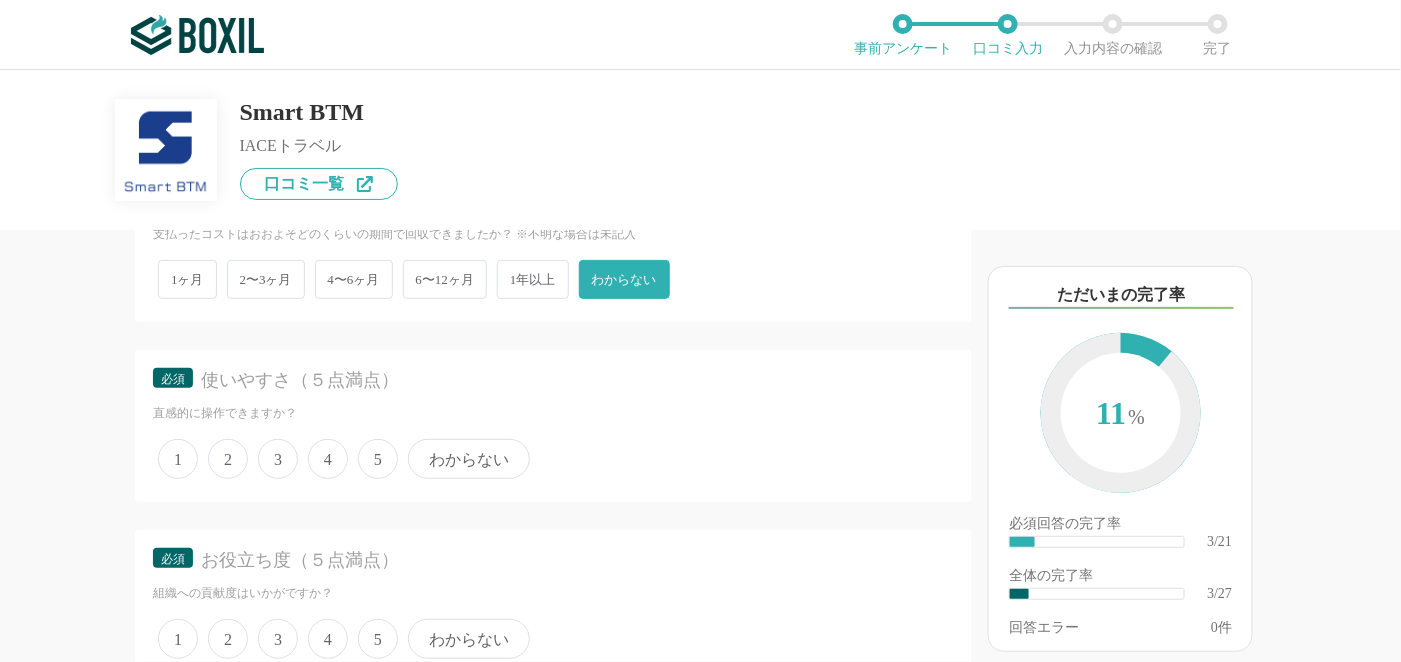 click on "4" at bounding box center [328, 459] 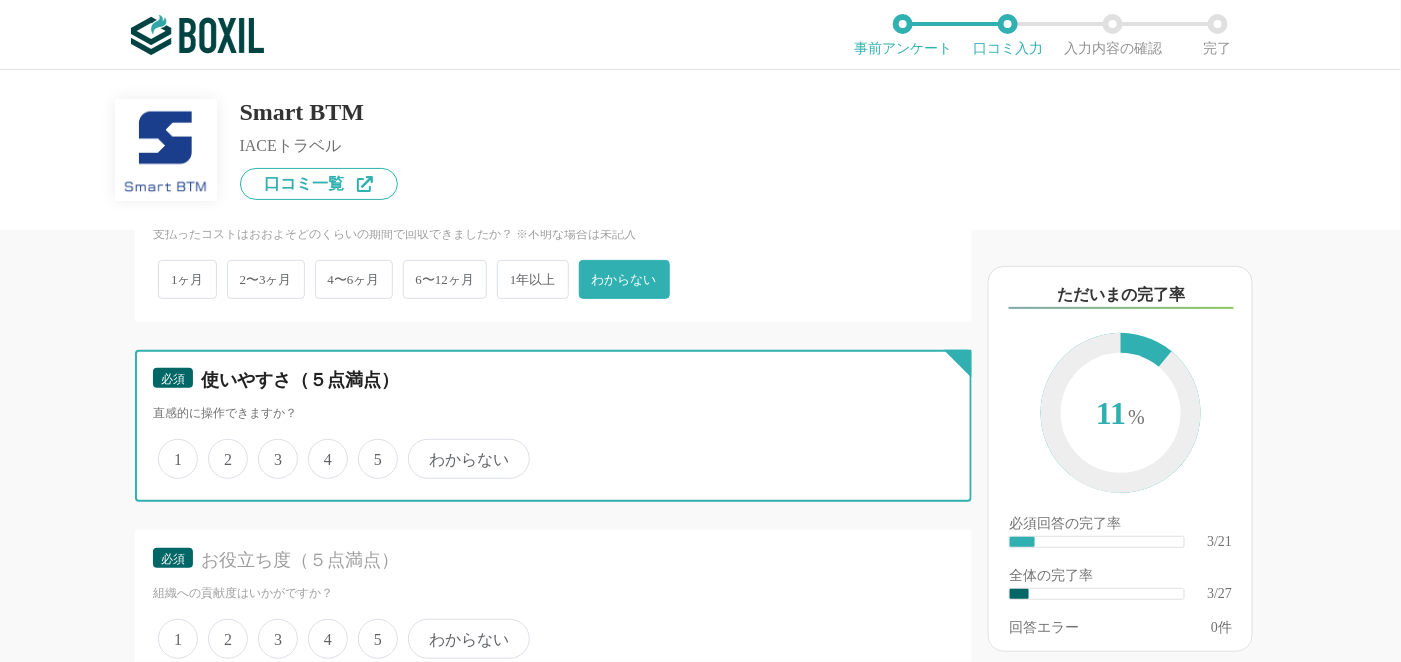 click on "4" at bounding box center (319, 448) 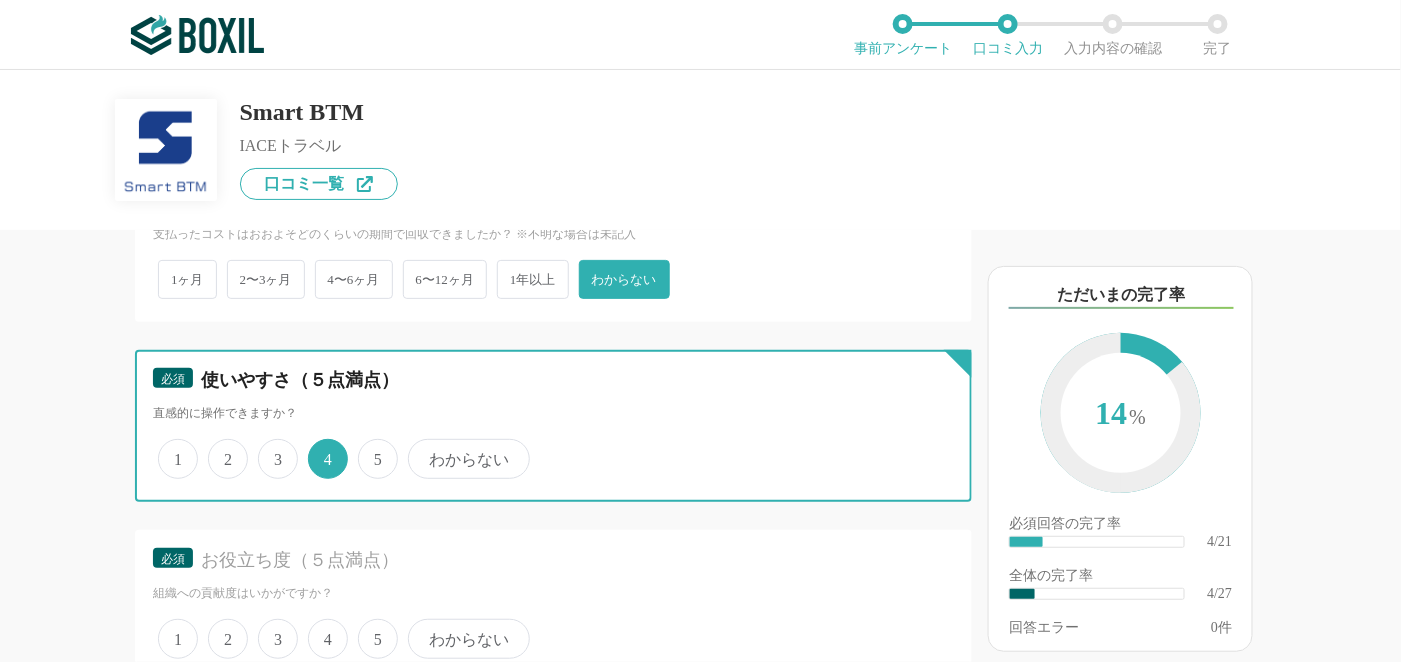 scroll, scrollTop: 1100, scrollLeft: 0, axis: vertical 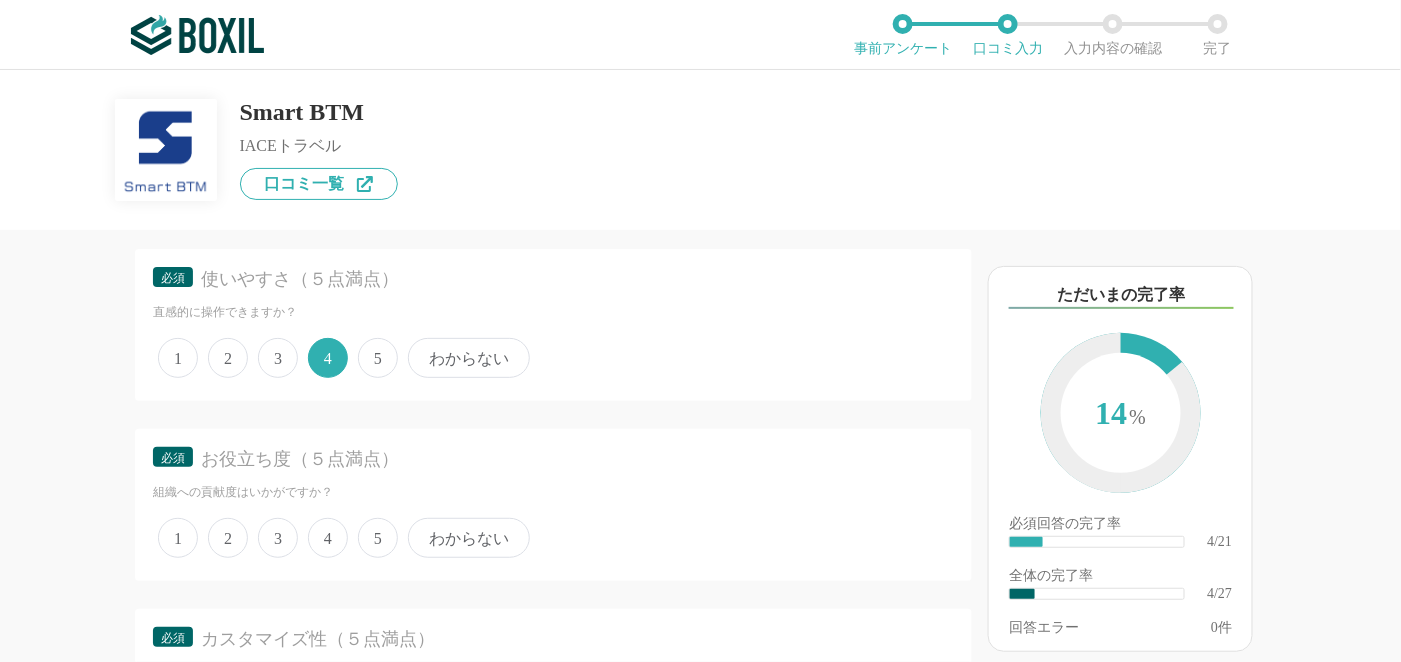 click on "4" at bounding box center [328, 538] 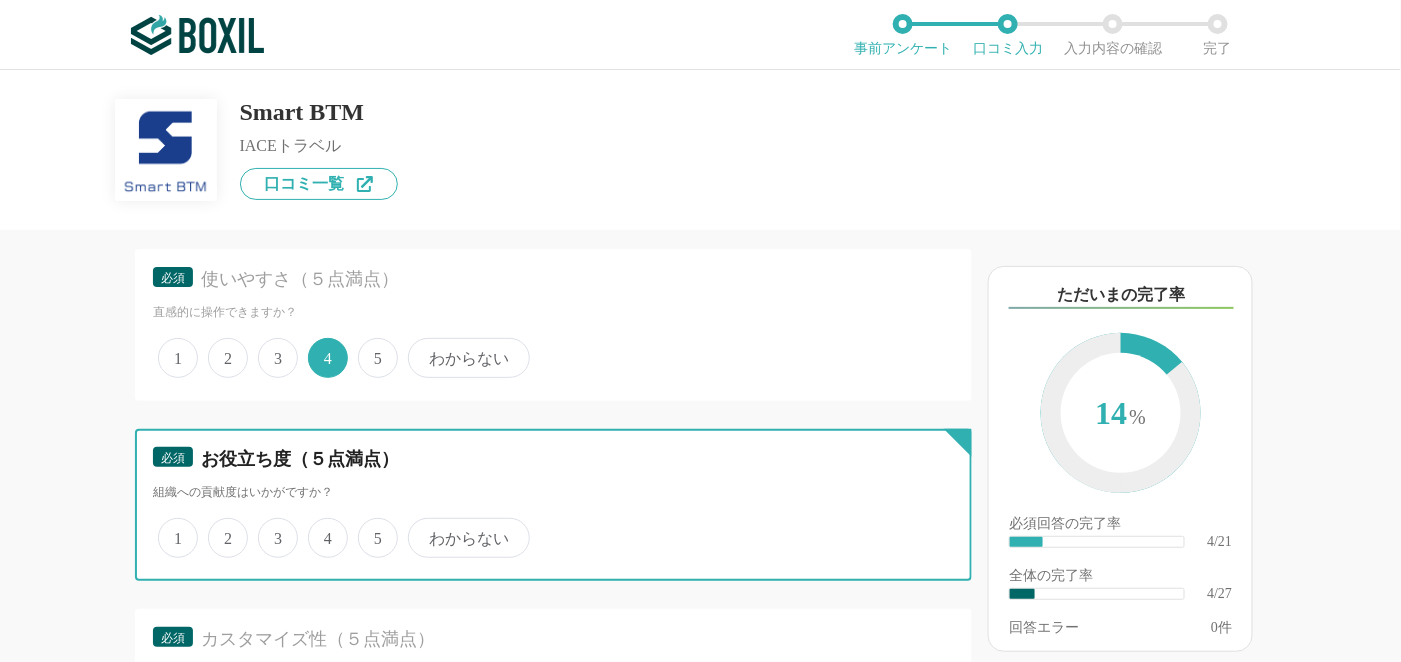 click on "4" at bounding box center (319, 527) 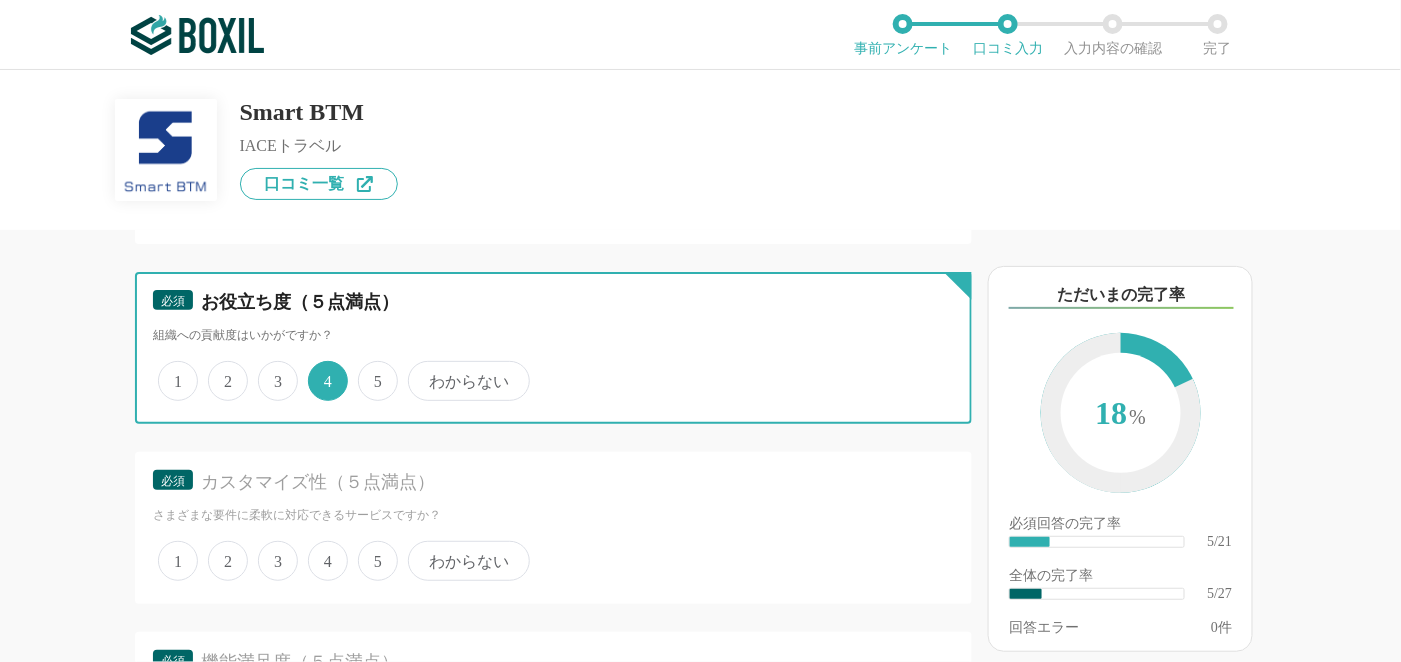 scroll, scrollTop: 1299, scrollLeft: 0, axis: vertical 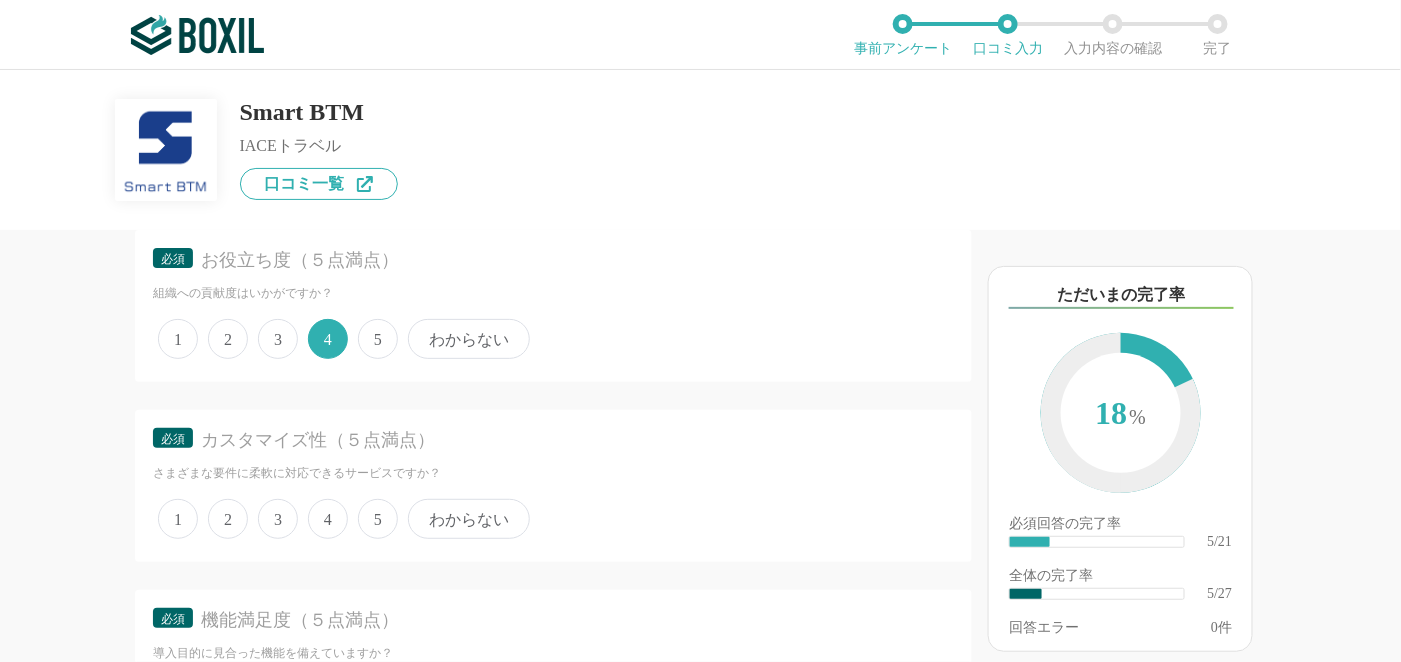 click on "わからない" at bounding box center [469, 519] 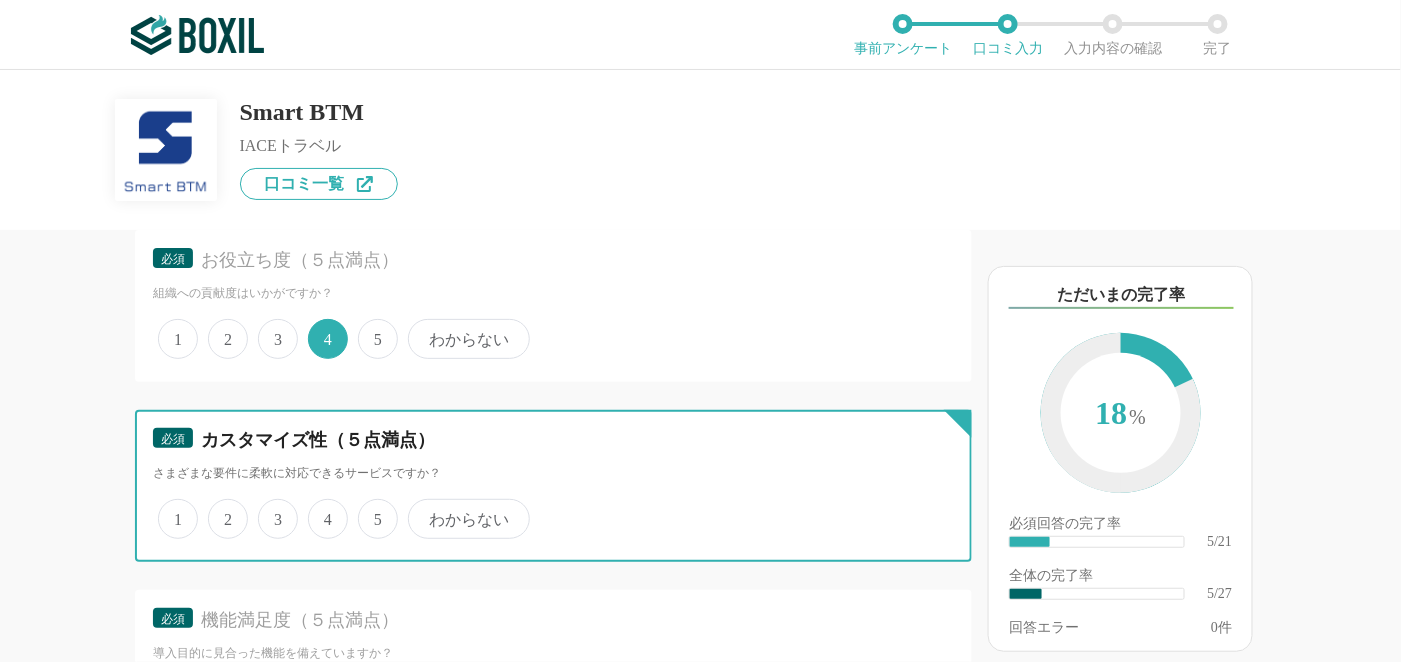 click on "わからない" at bounding box center [419, 508] 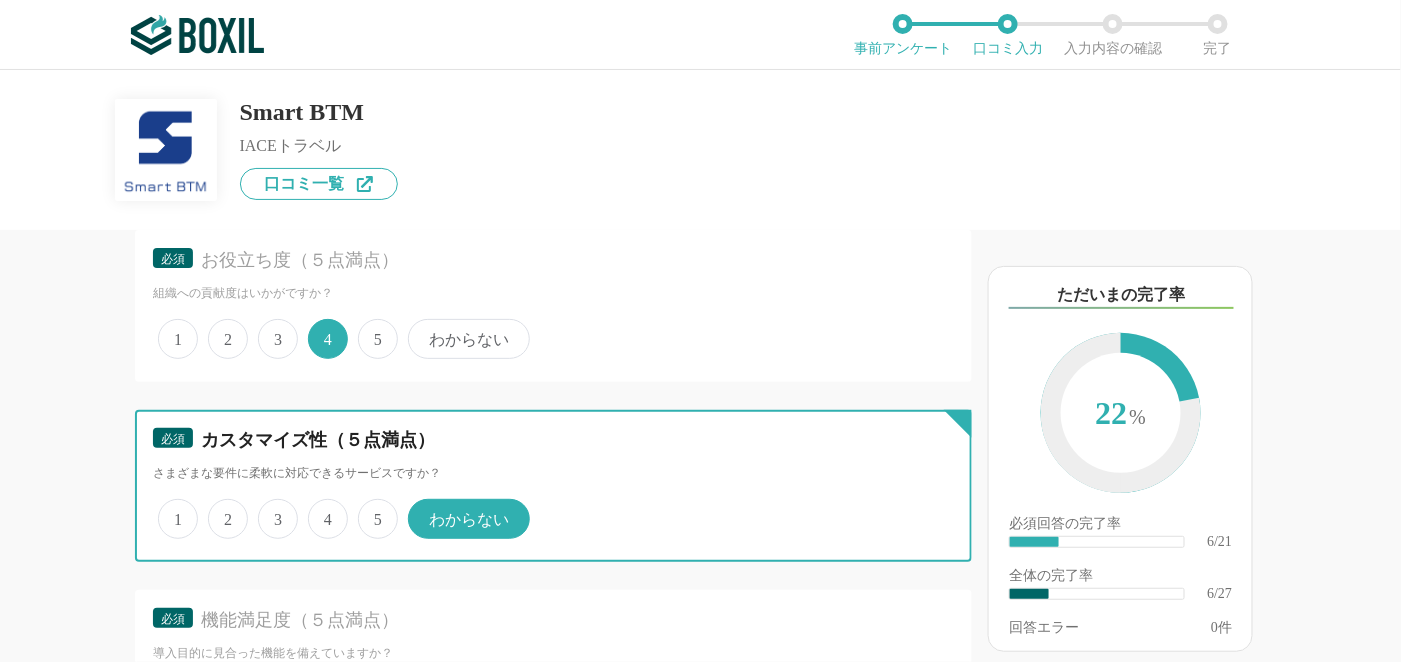scroll, scrollTop: 1499, scrollLeft: 0, axis: vertical 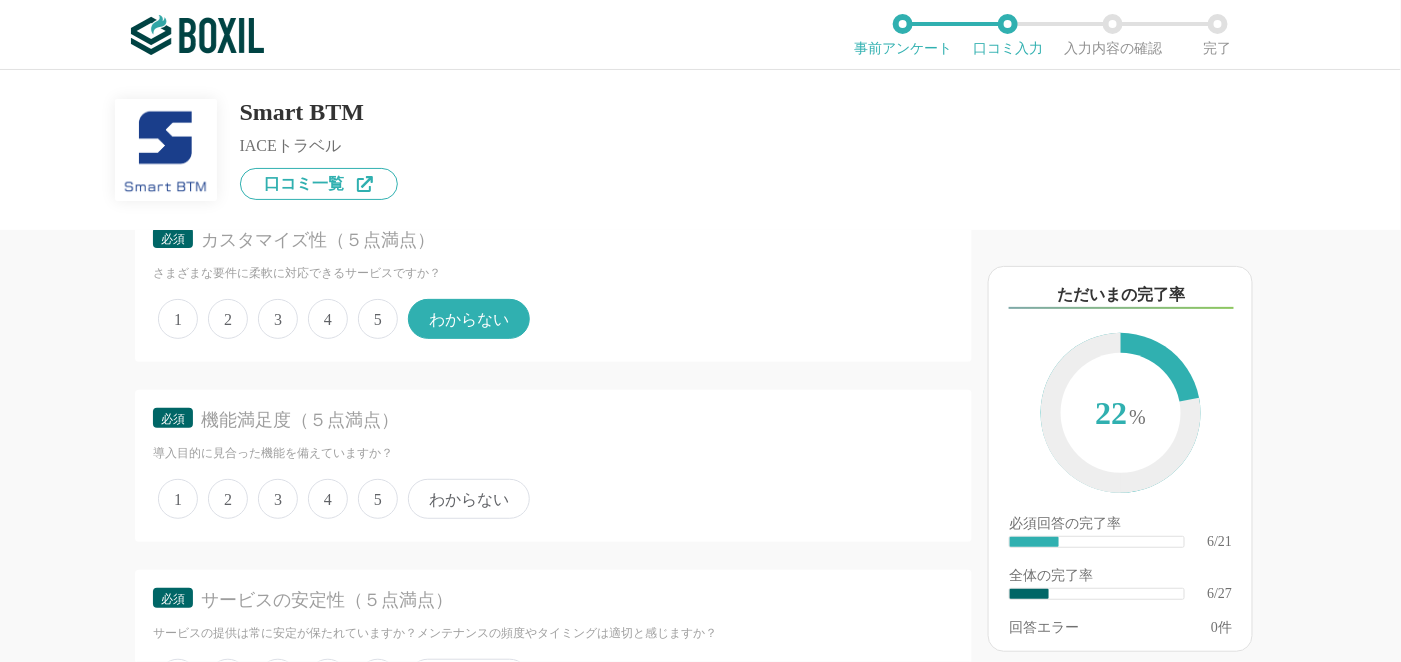 click on "3" at bounding box center (278, 499) 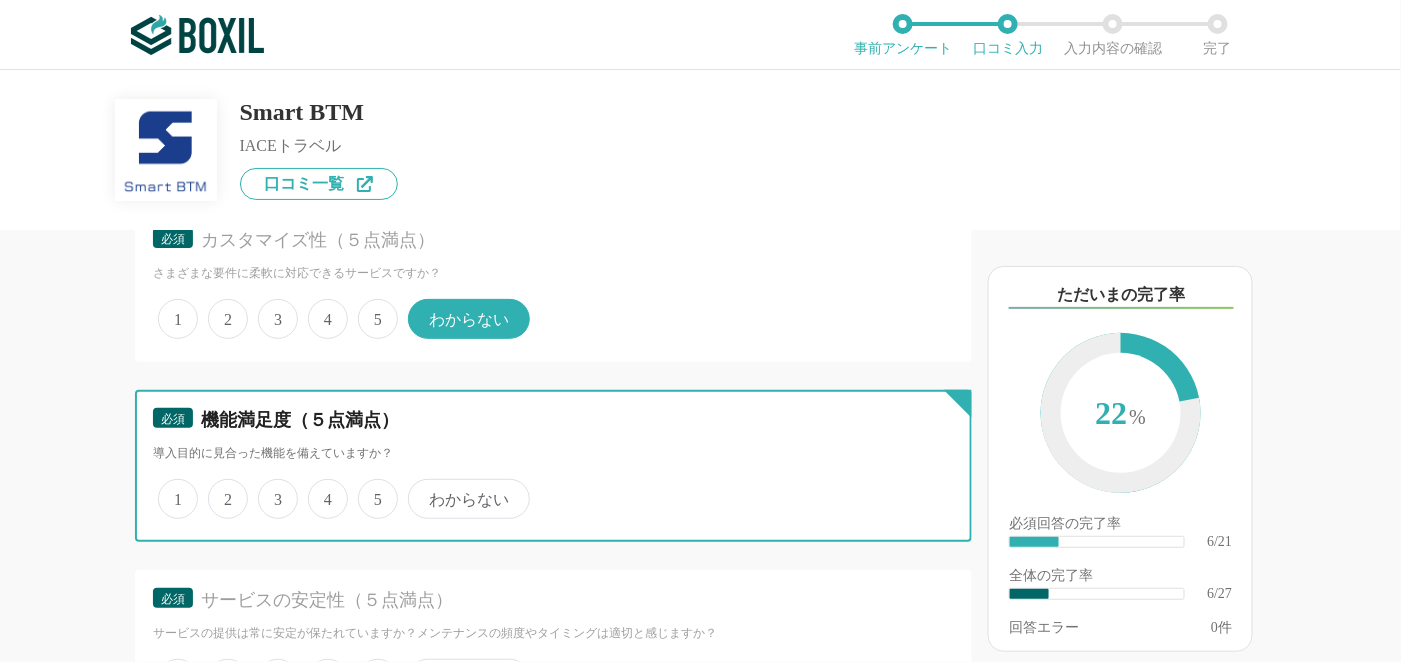 click on "3" at bounding box center (269, 488) 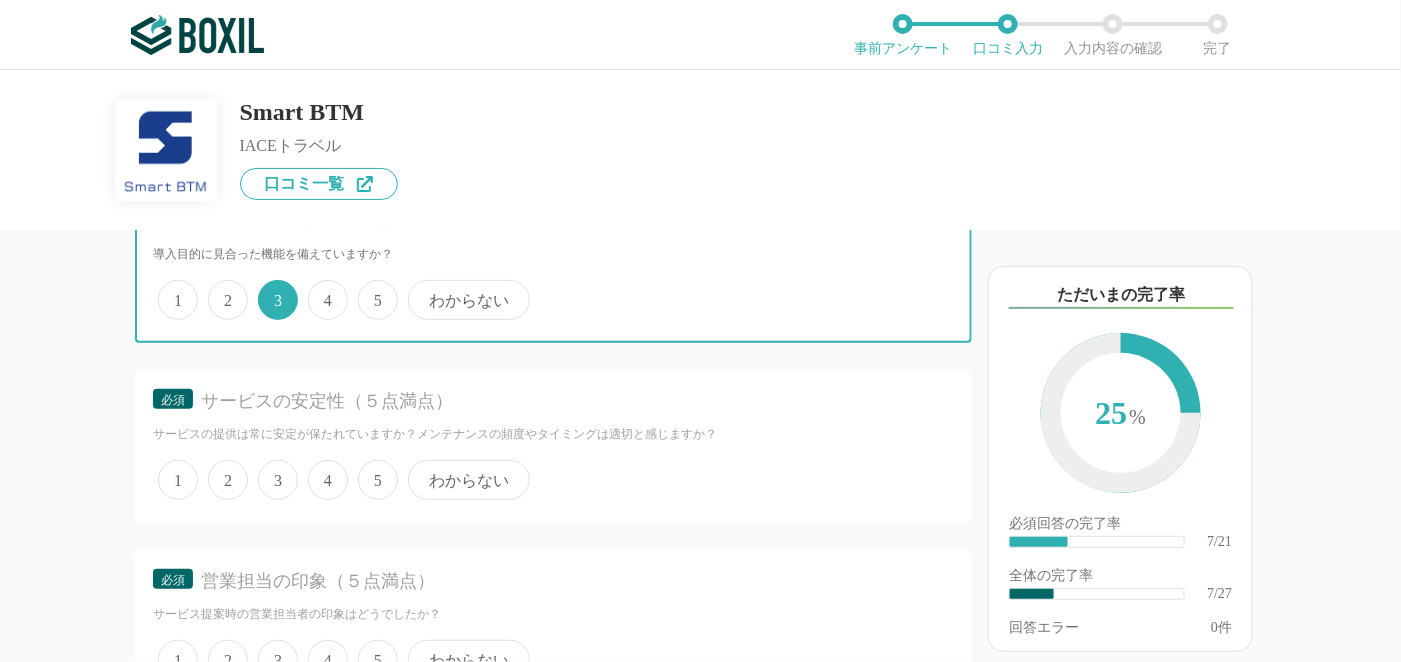 scroll, scrollTop: 1699, scrollLeft: 0, axis: vertical 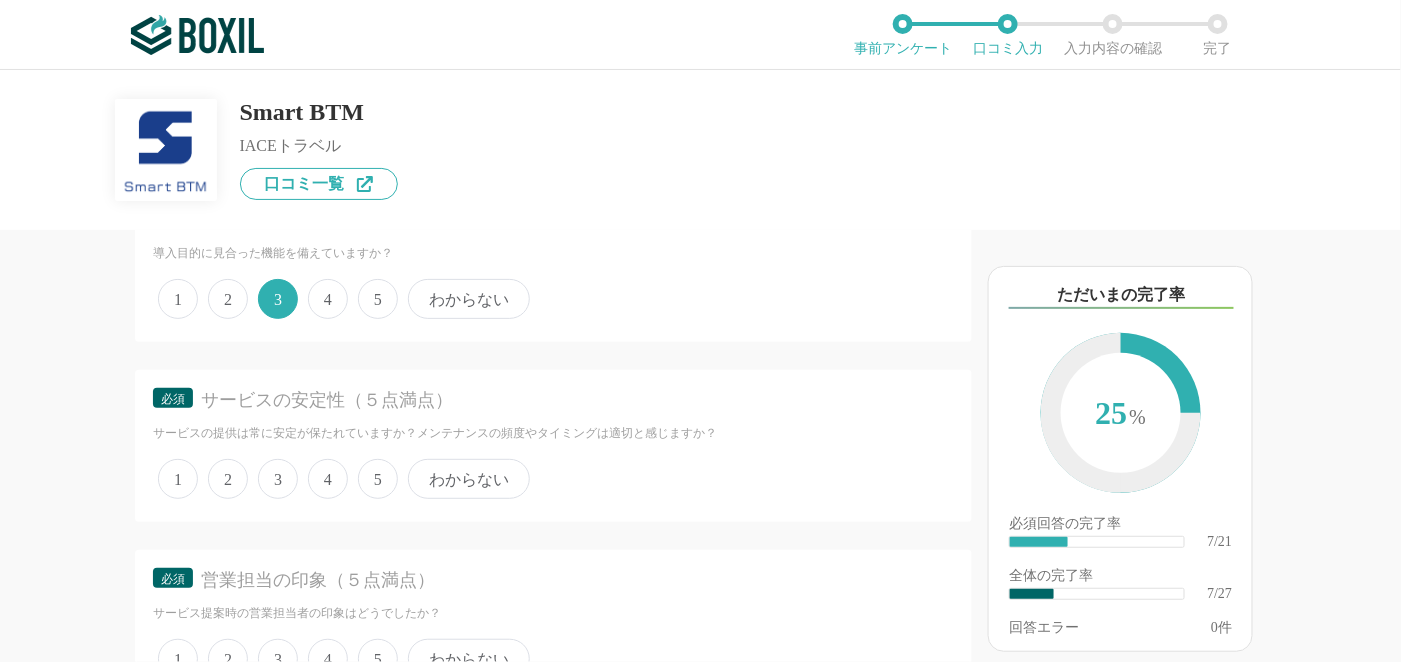 click on "3" at bounding box center [278, 479] 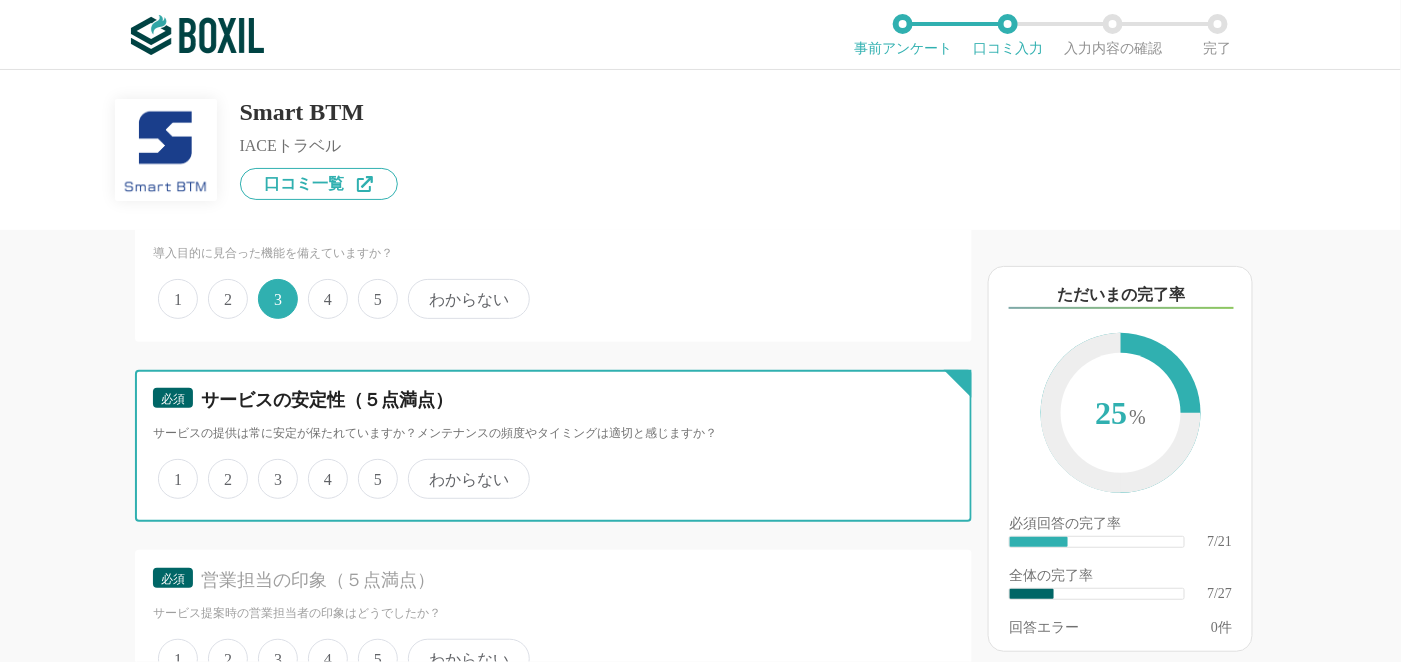 click on "3" at bounding box center (269, 468) 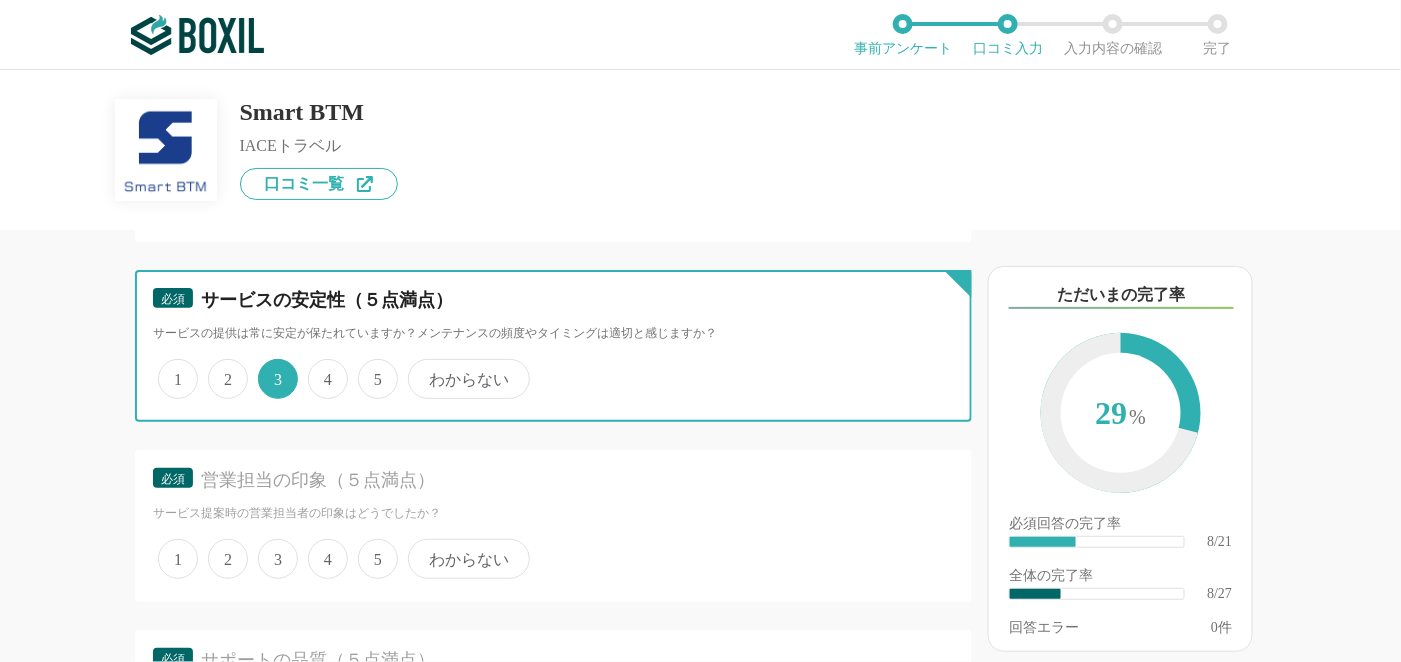 scroll, scrollTop: 1900, scrollLeft: 0, axis: vertical 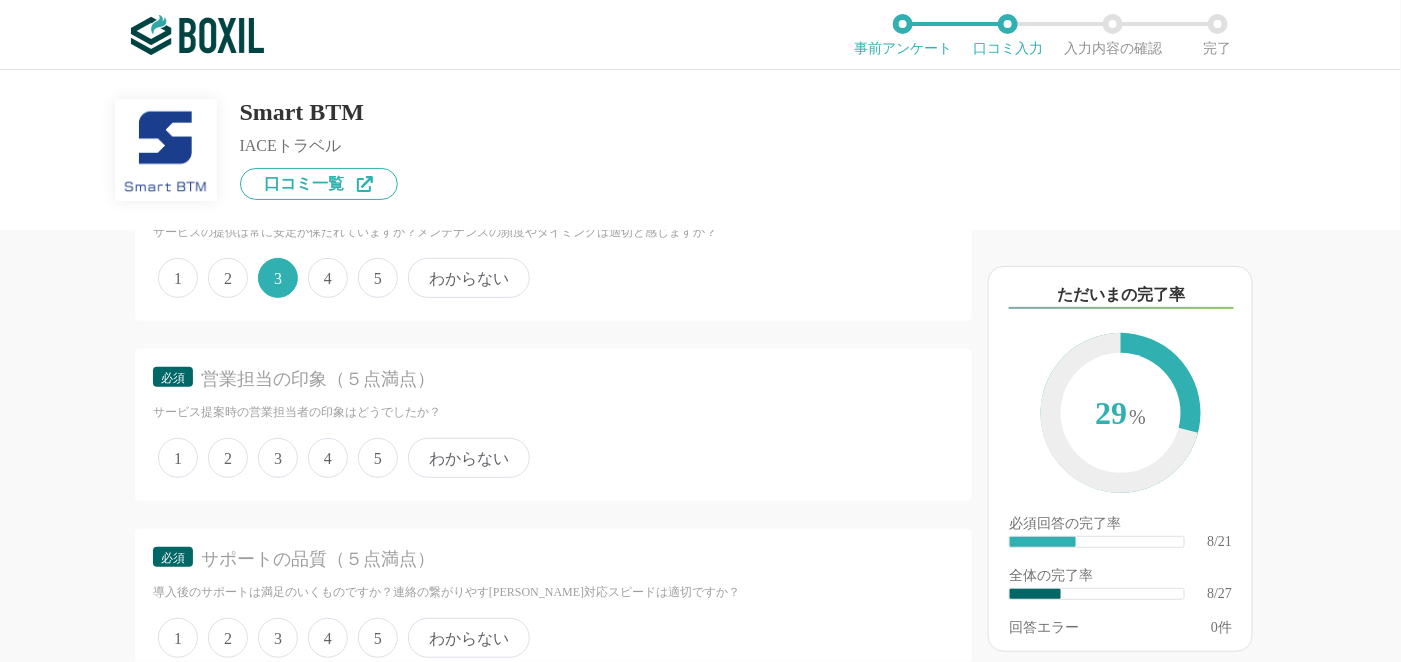 click on "4" at bounding box center (328, 458) 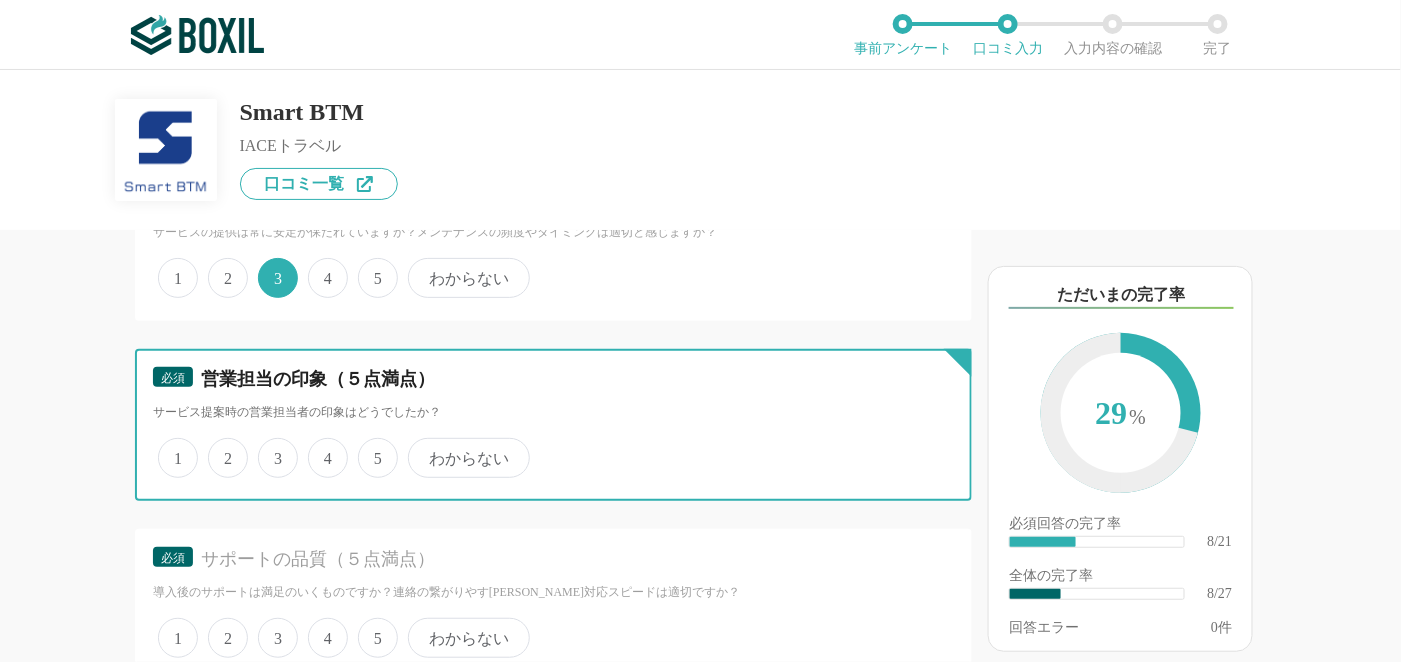 click on "4" at bounding box center [319, 447] 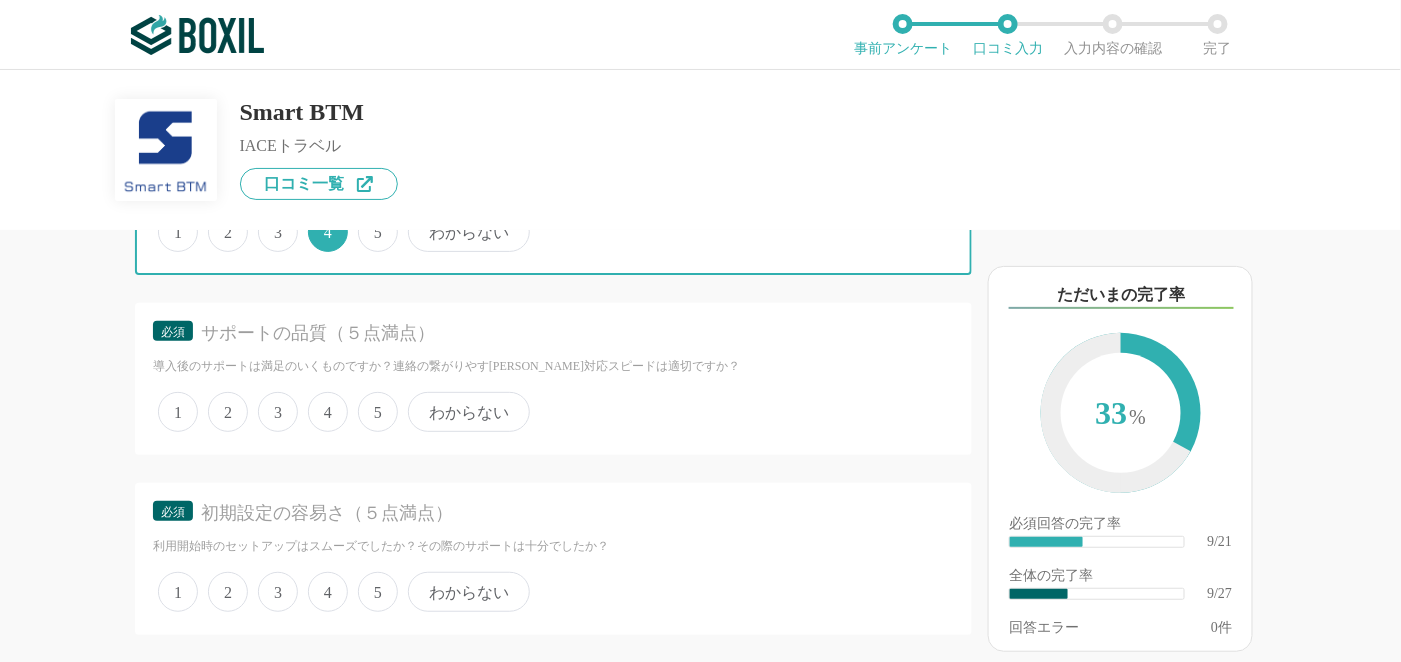 scroll, scrollTop: 2100, scrollLeft: 0, axis: vertical 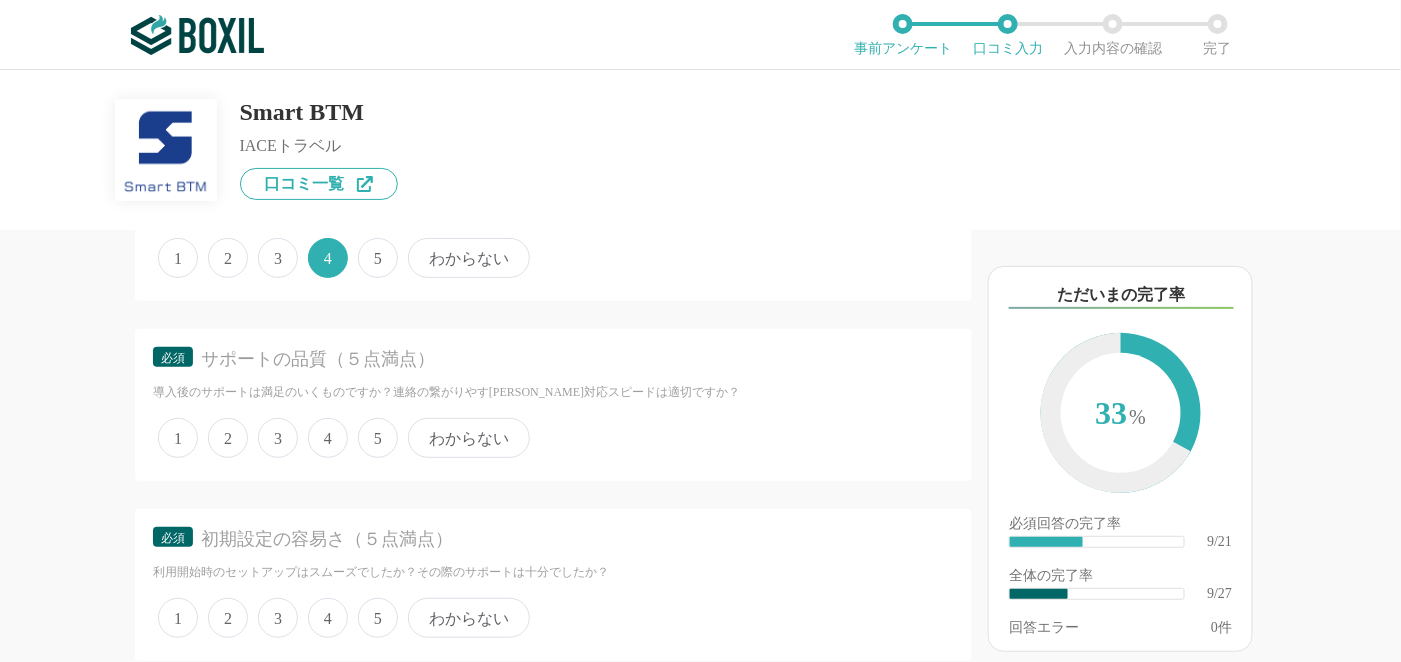 click on "3" at bounding box center (278, 438) 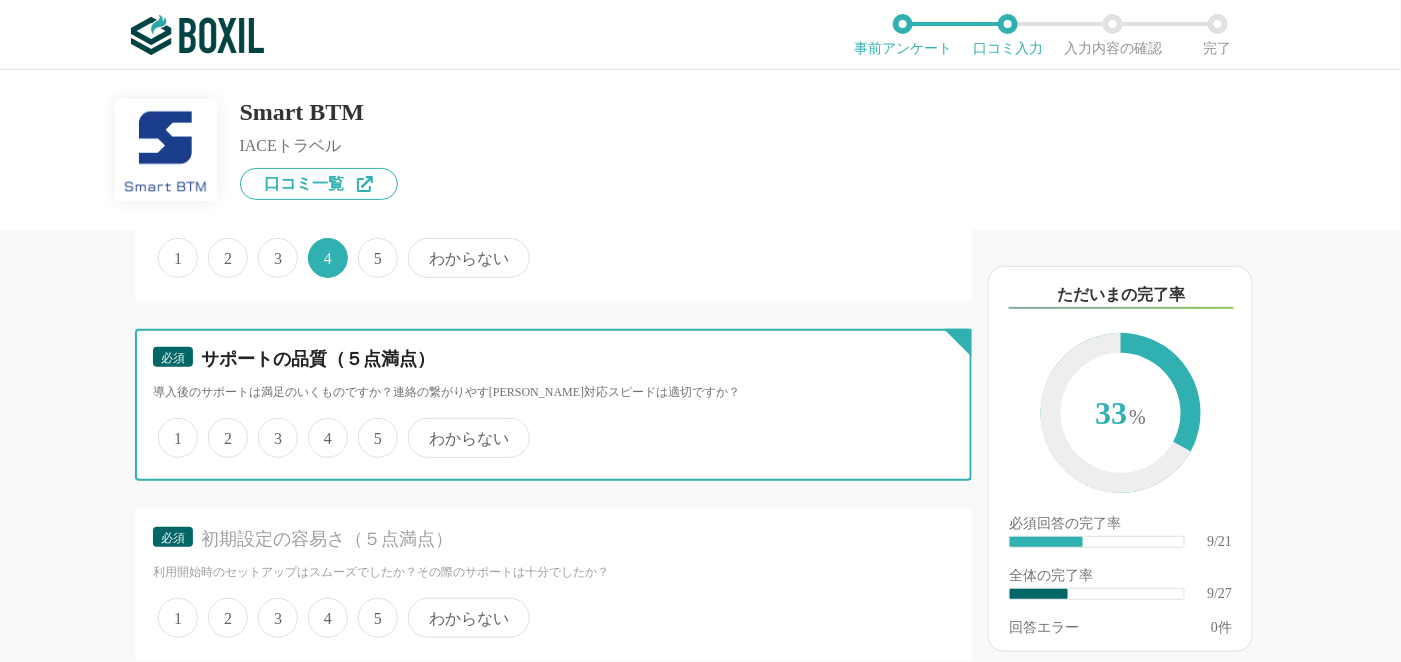 click on "3" at bounding box center (269, 427) 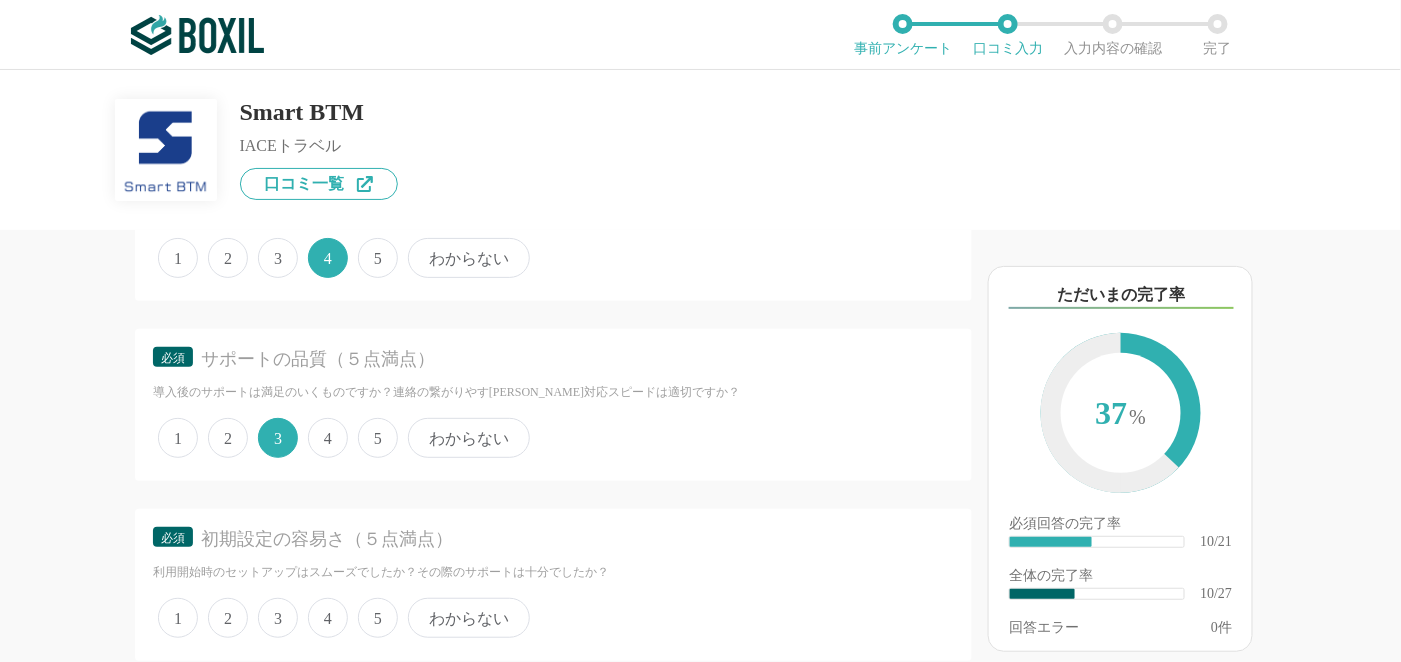 click on "4" at bounding box center [328, 438] 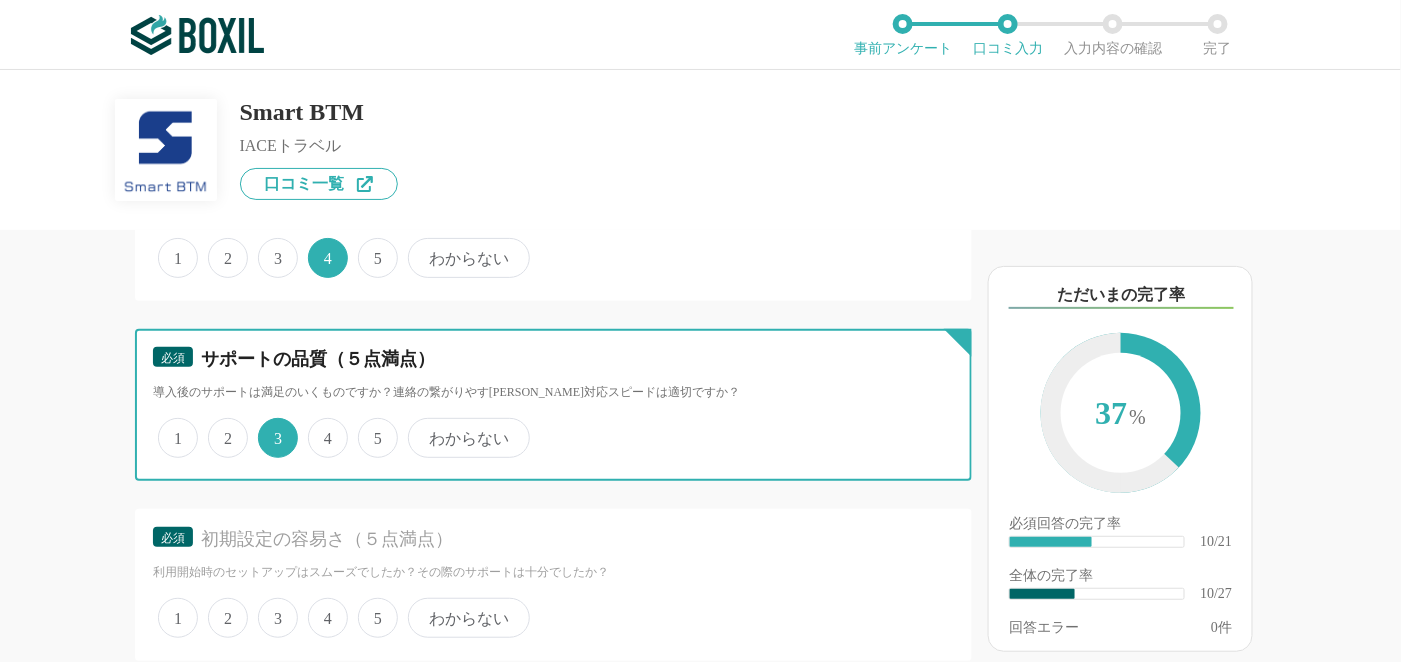click on "4" at bounding box center (319, 427) 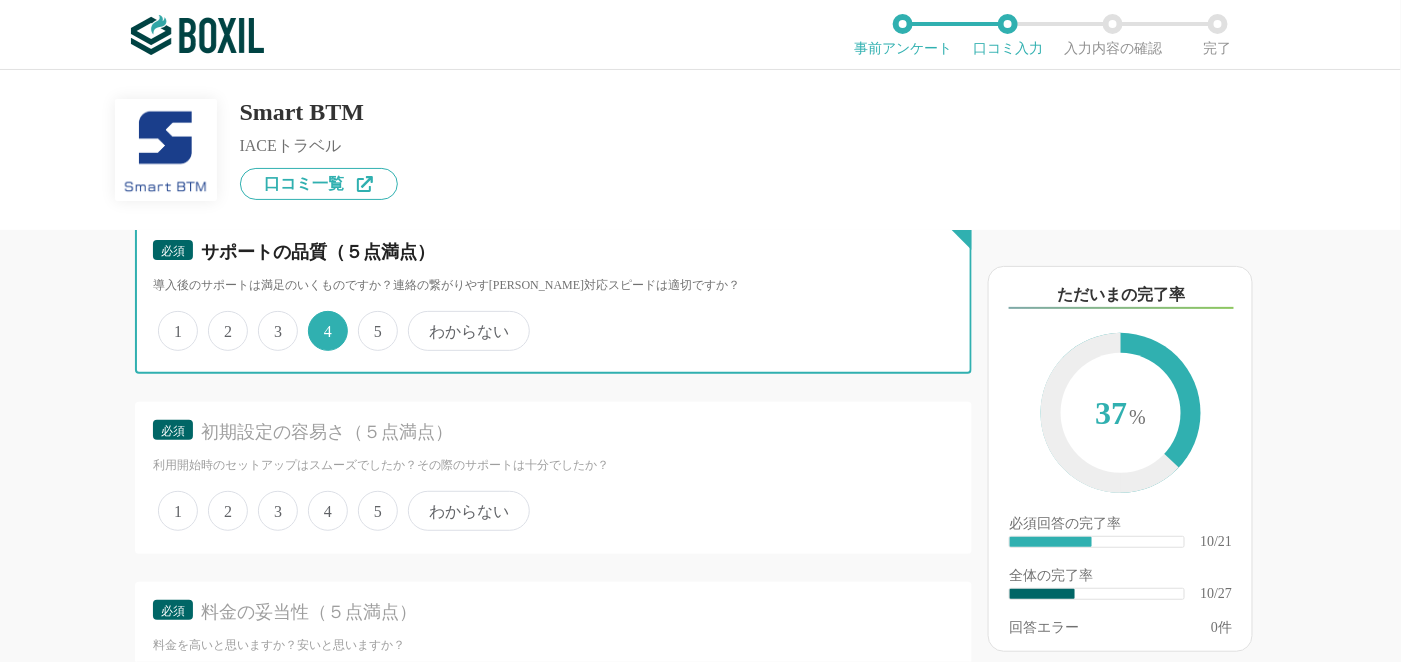 scroll, scrollTop: 2199, scrollLeft: 0, axis: vertical 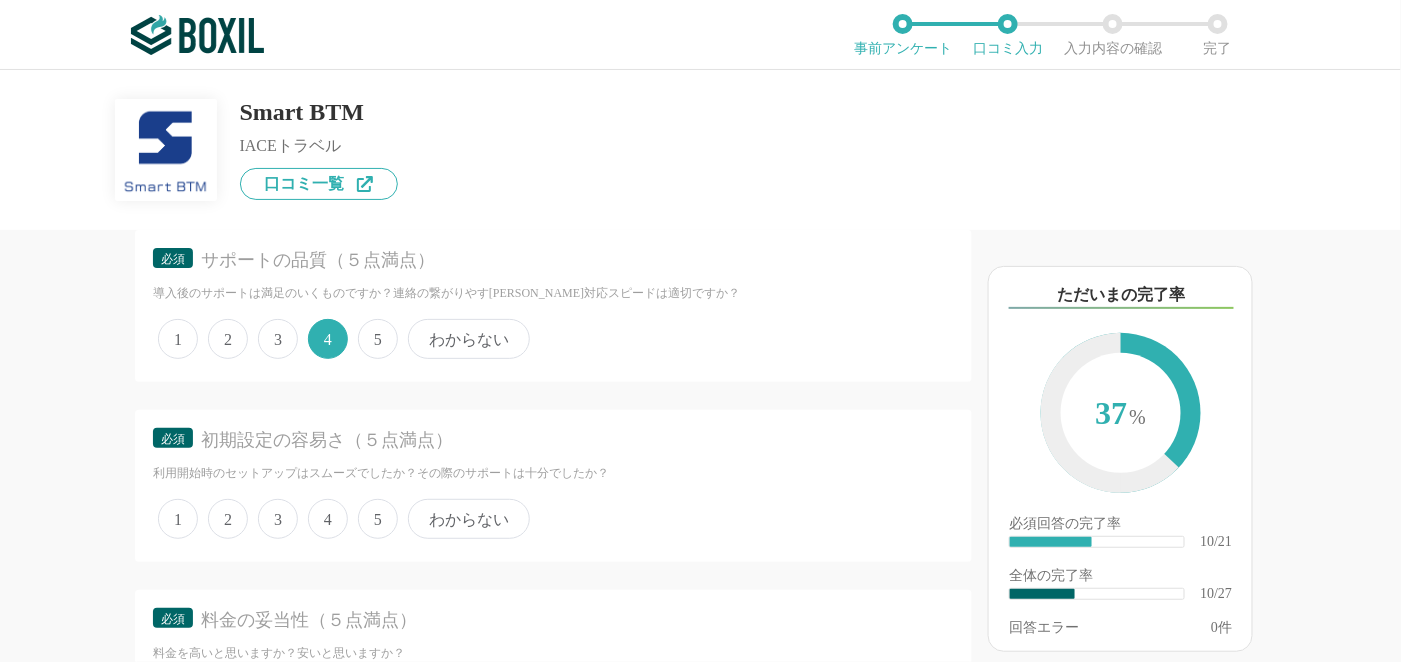 click on "5" at bounding box center (378, 519) 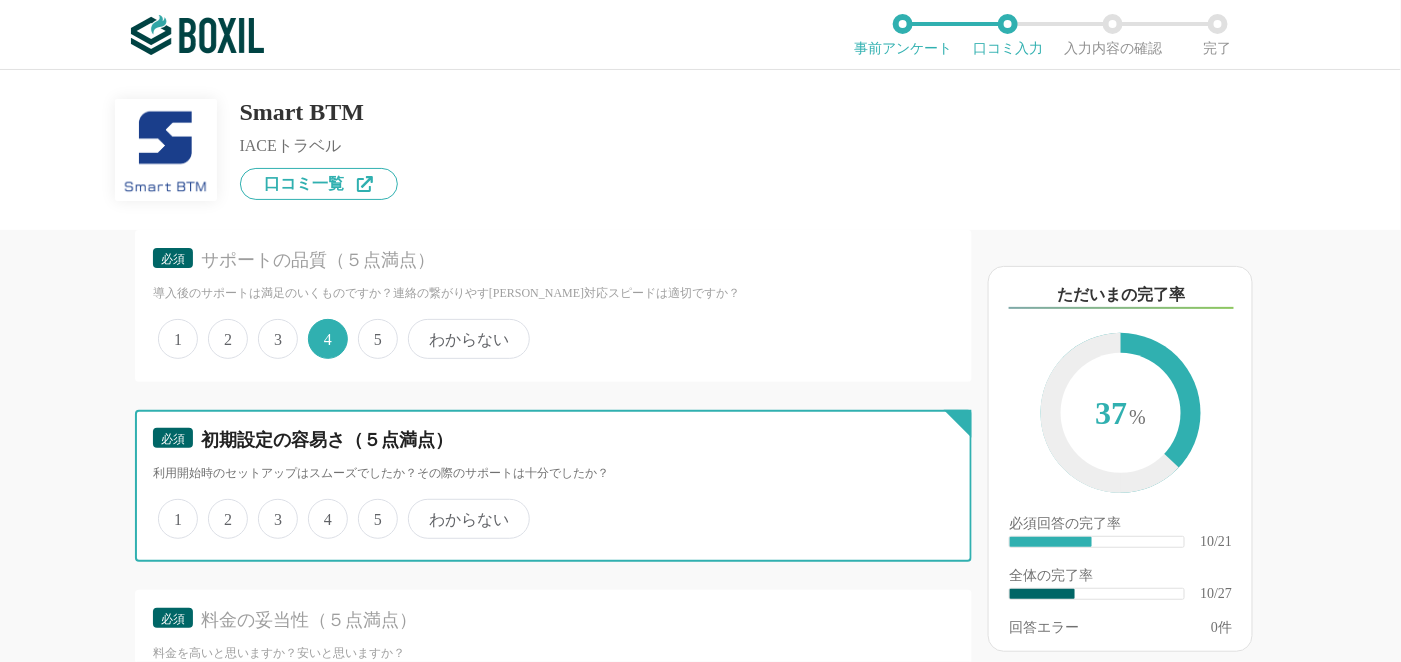 click on "5" at bounding box center (369, 508) 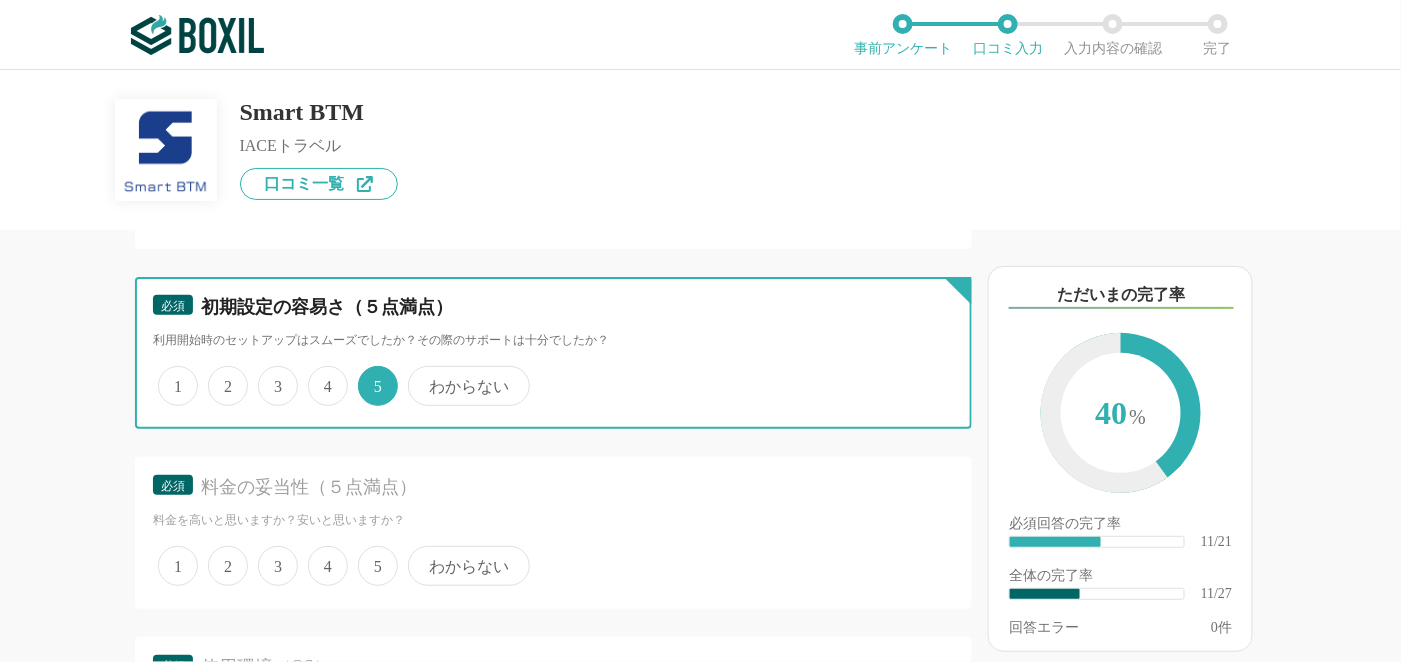 scroll, scrollTop: 2400, scrollLeft: 0, axis: vertical 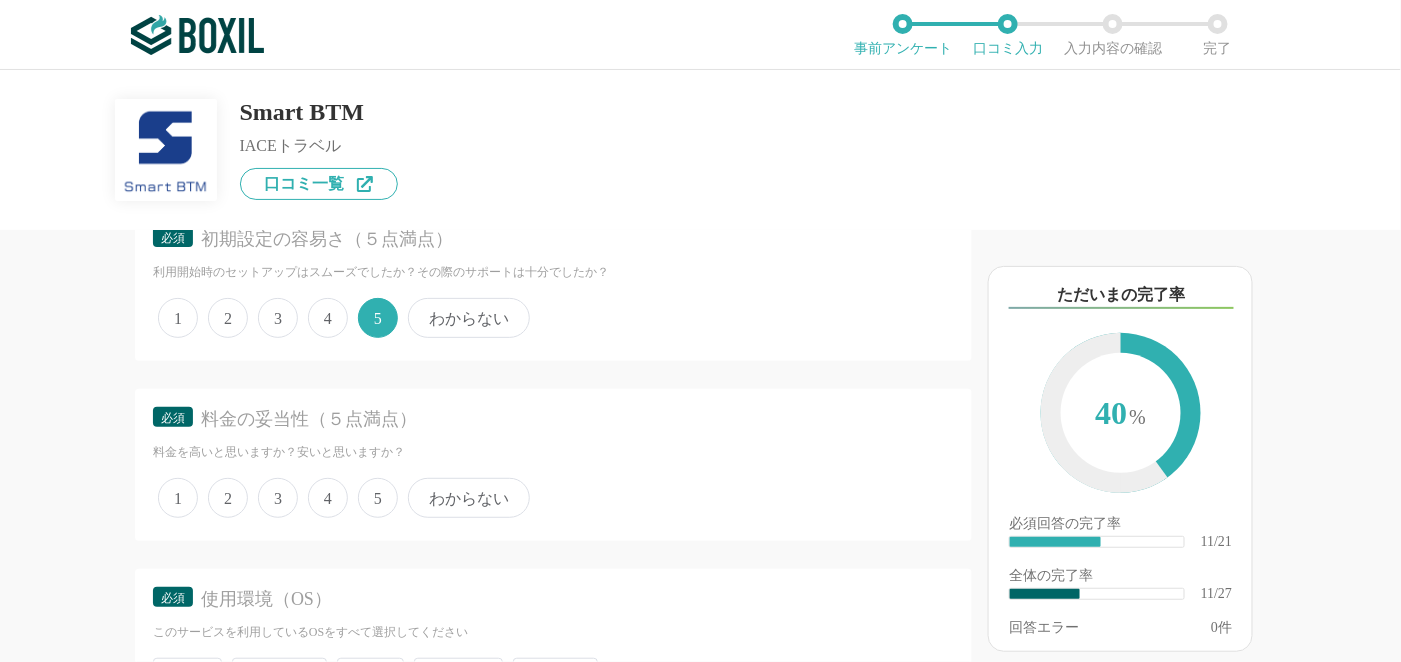 click on "わからない" at bounding box center [469, 498] 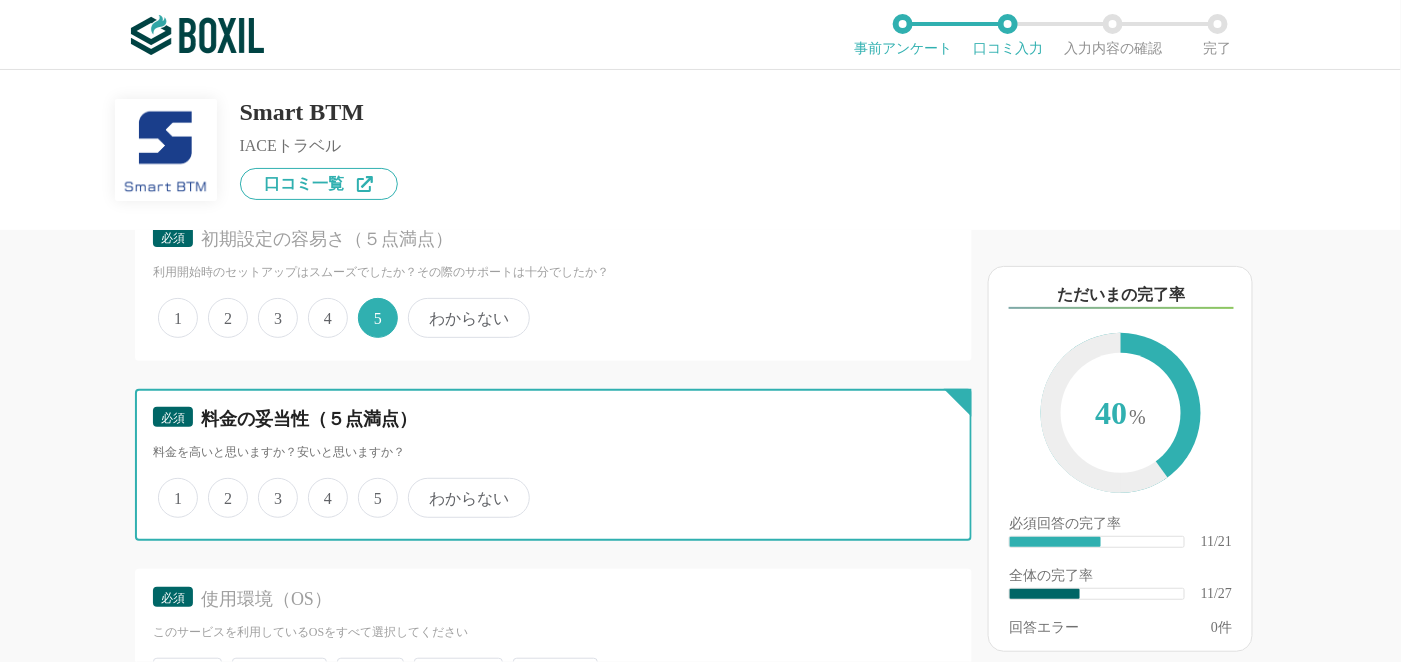 click on "わからない" at bounding box center (419, 487) 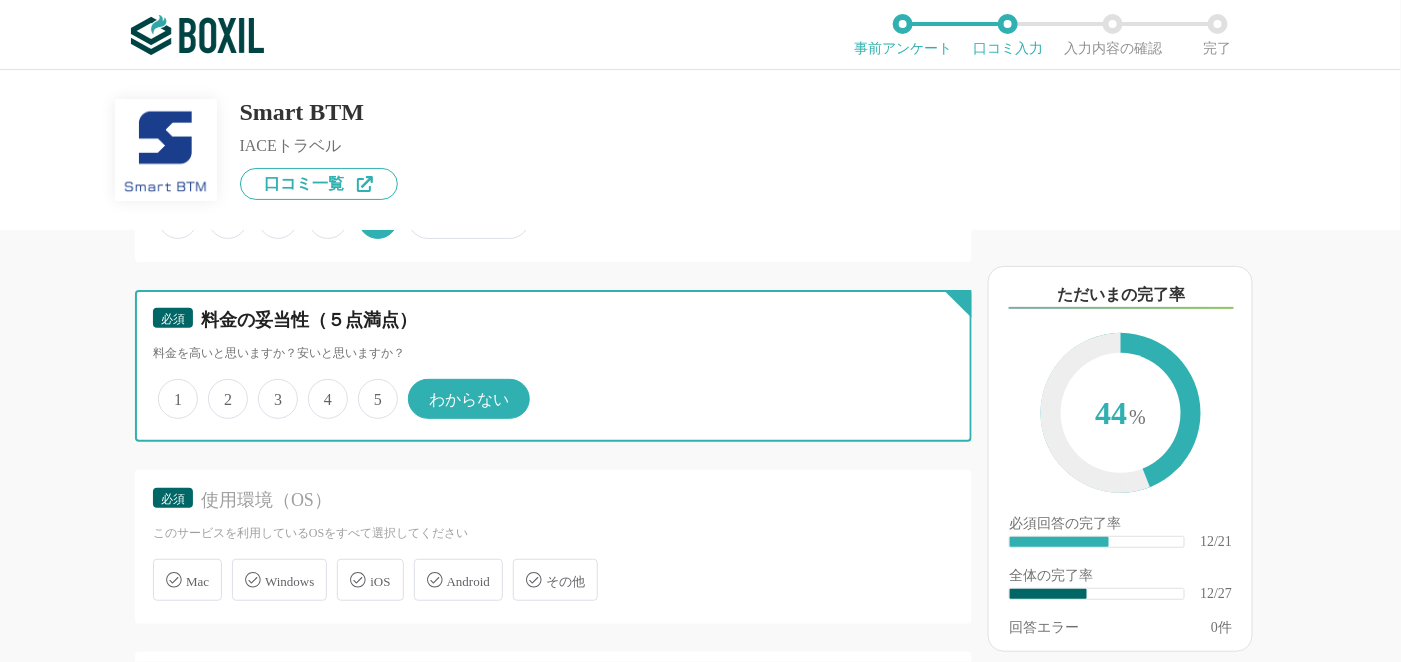 scroll, scrollTop: 2600, scrollLeft: 0, axis: vertical 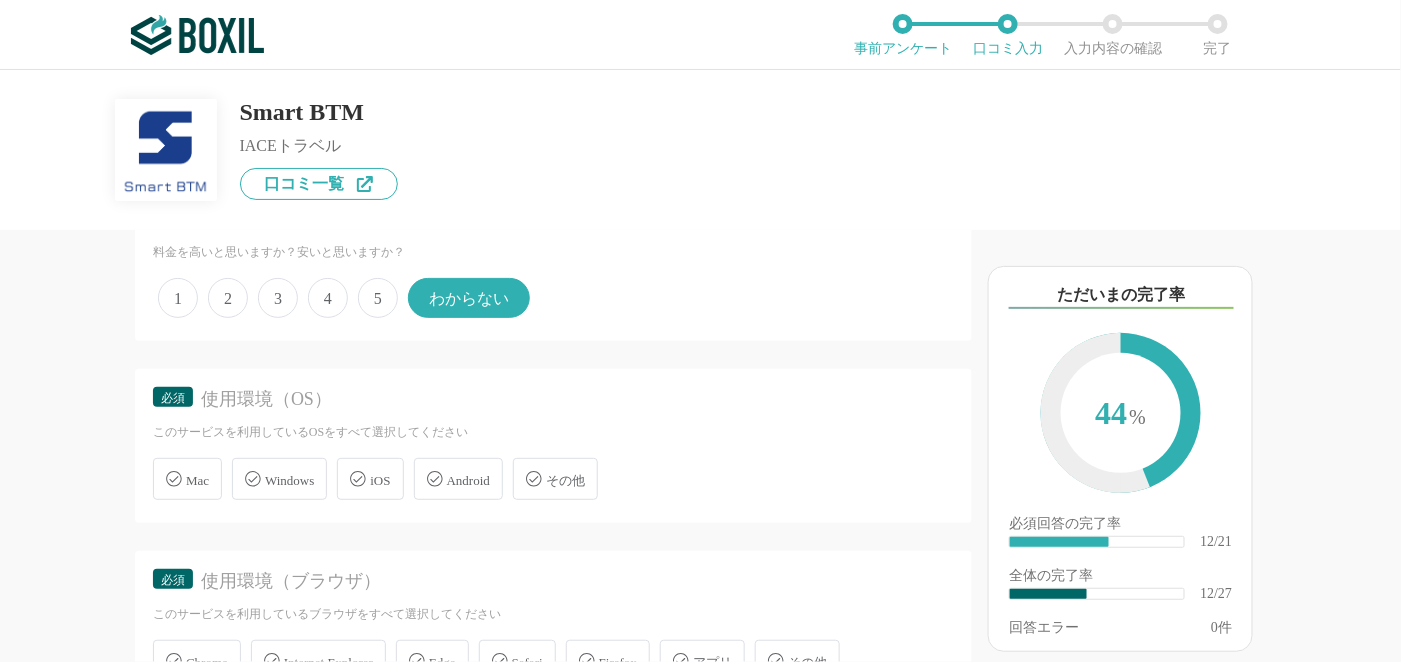 click on "Windows" at bounding box center [289, 480] 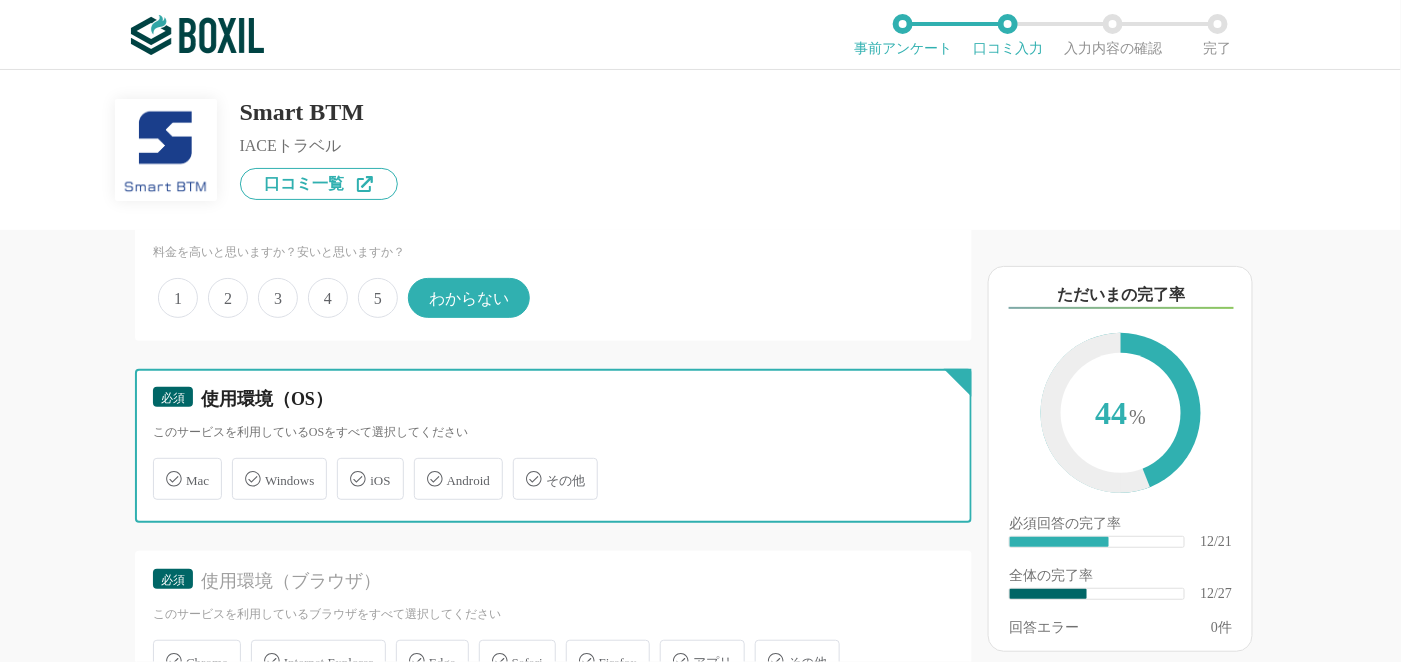click on "Windows" at bounding box center (242, 467) 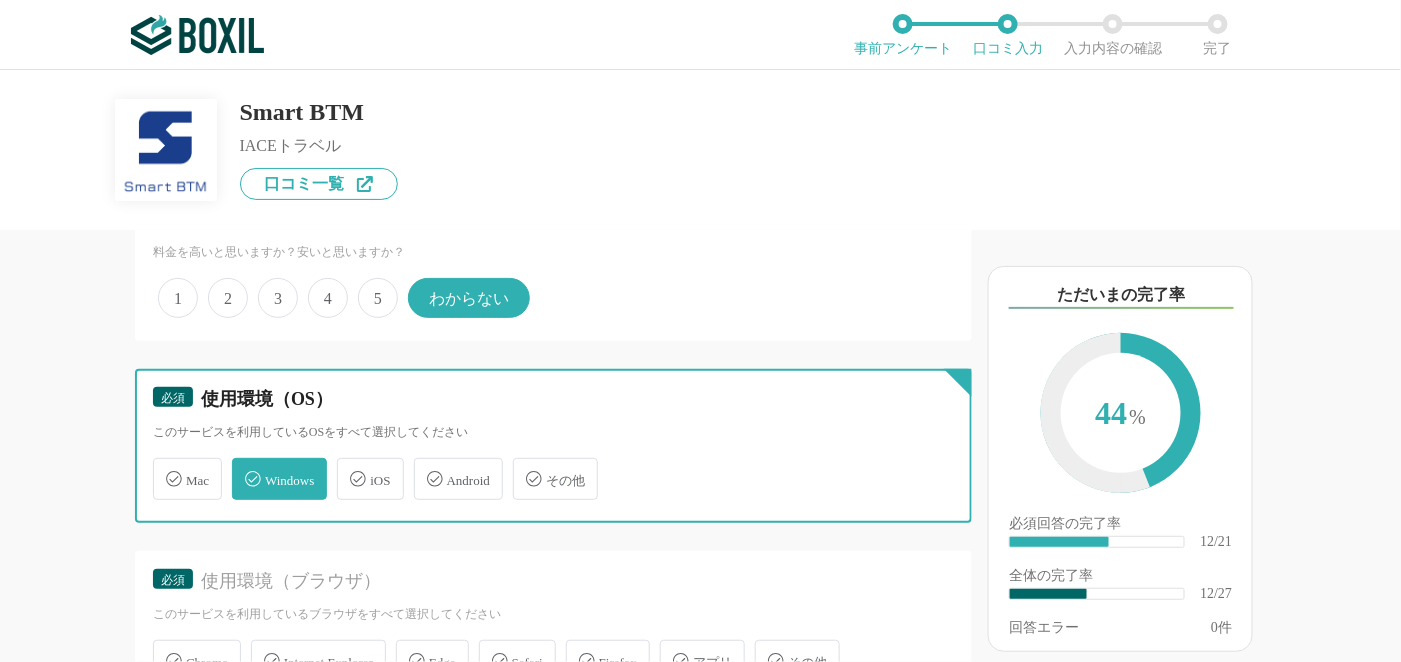 checkbox on "true" 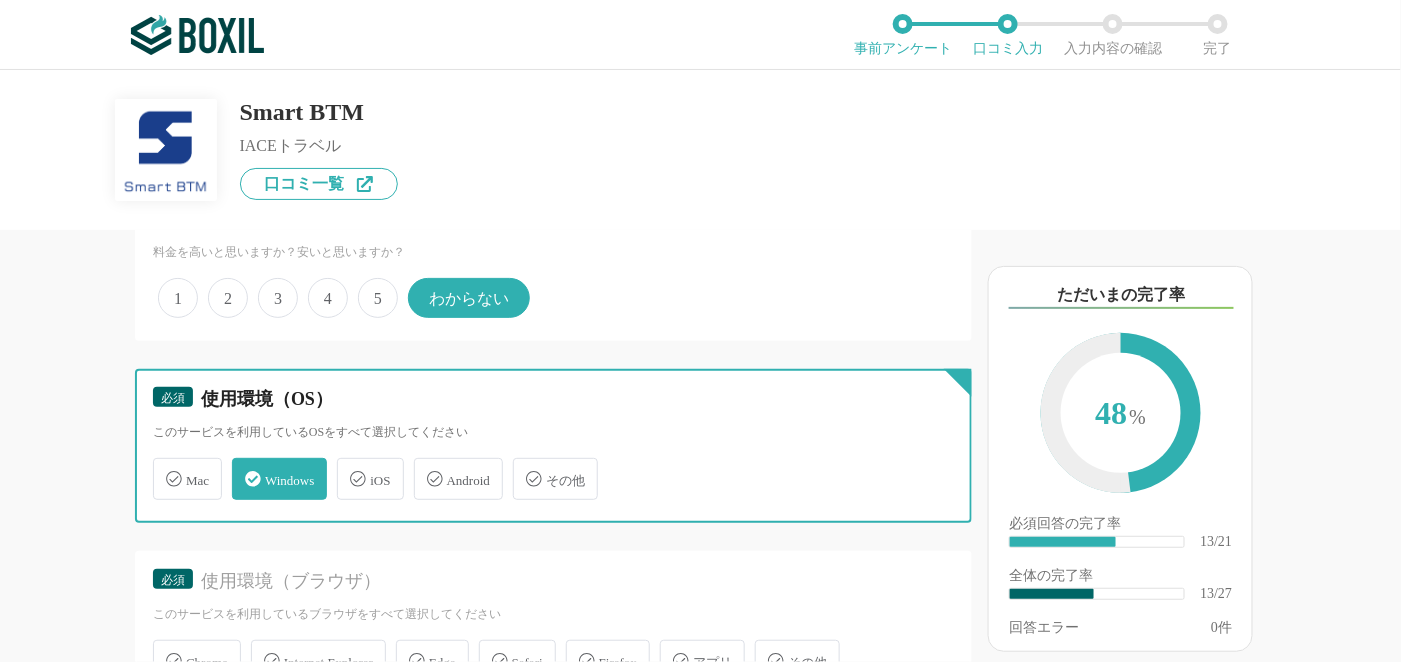 scroll, scrollTop: 2800, scrollLeft: 0, axis: vertical 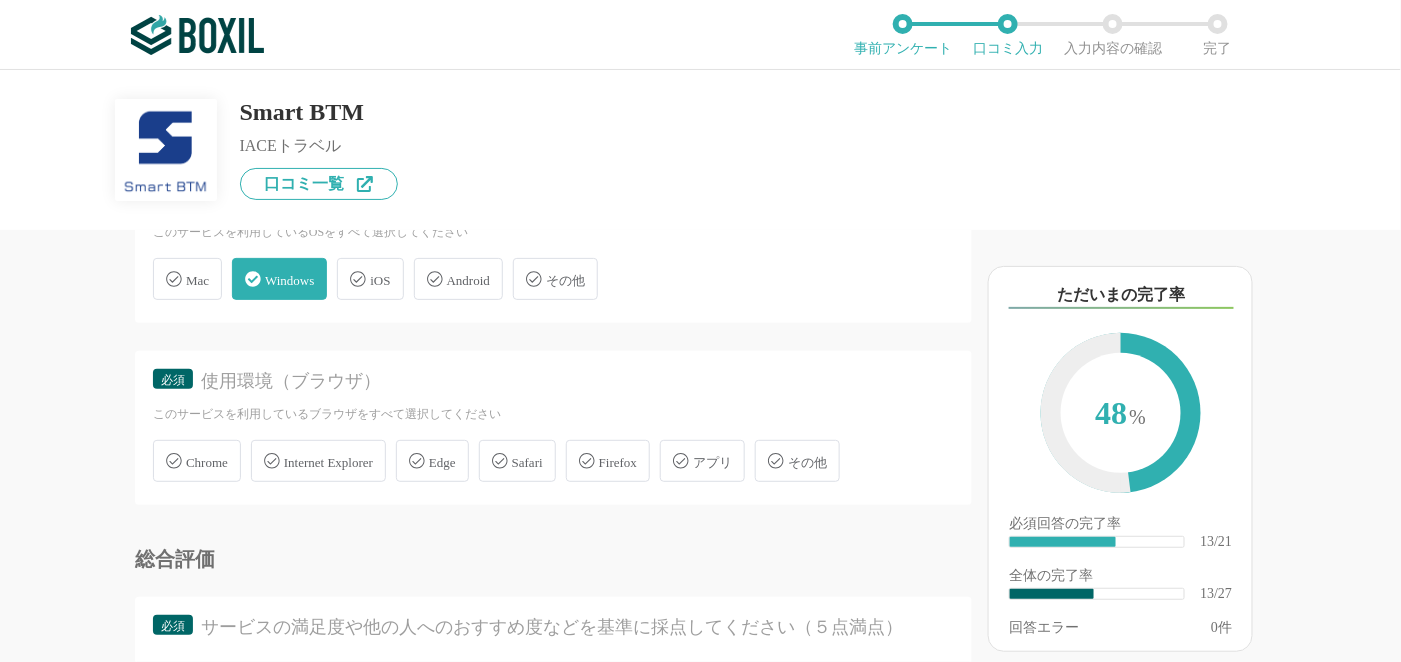 click on "Edge" at bounding box center (442, 462) 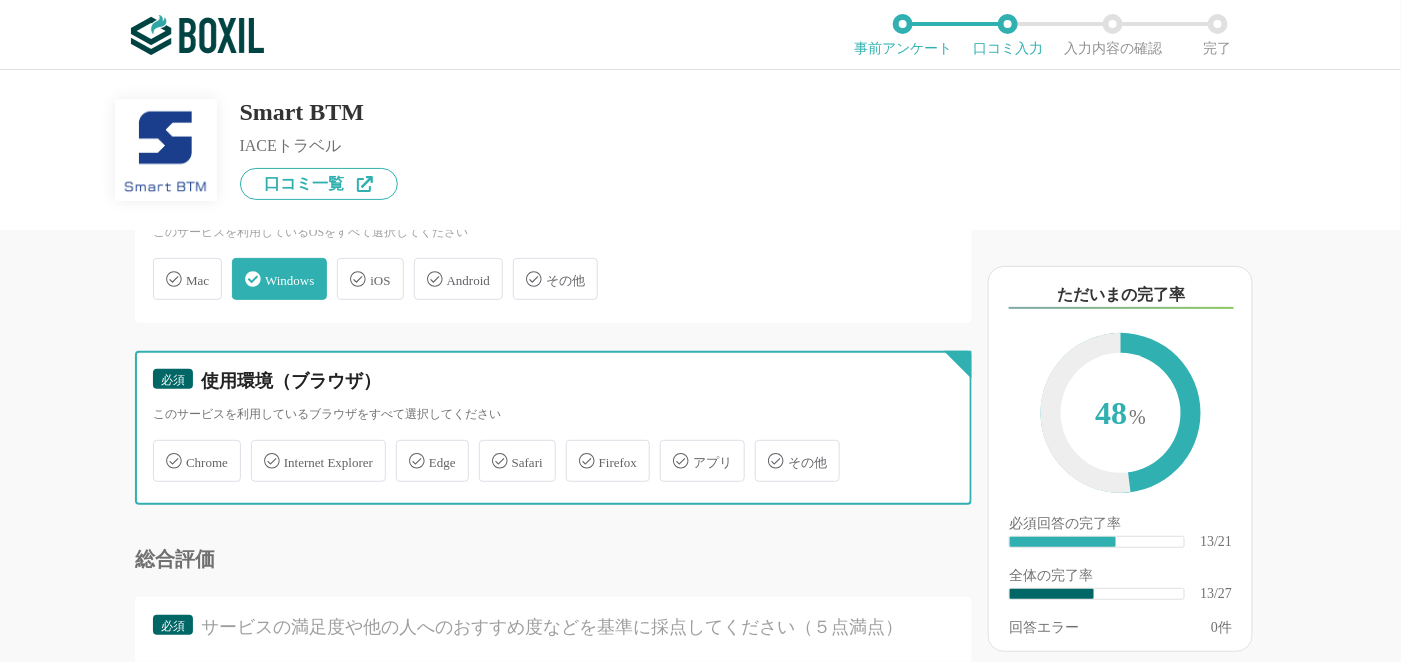 click on "Edge" at bounding box center (406, 449) 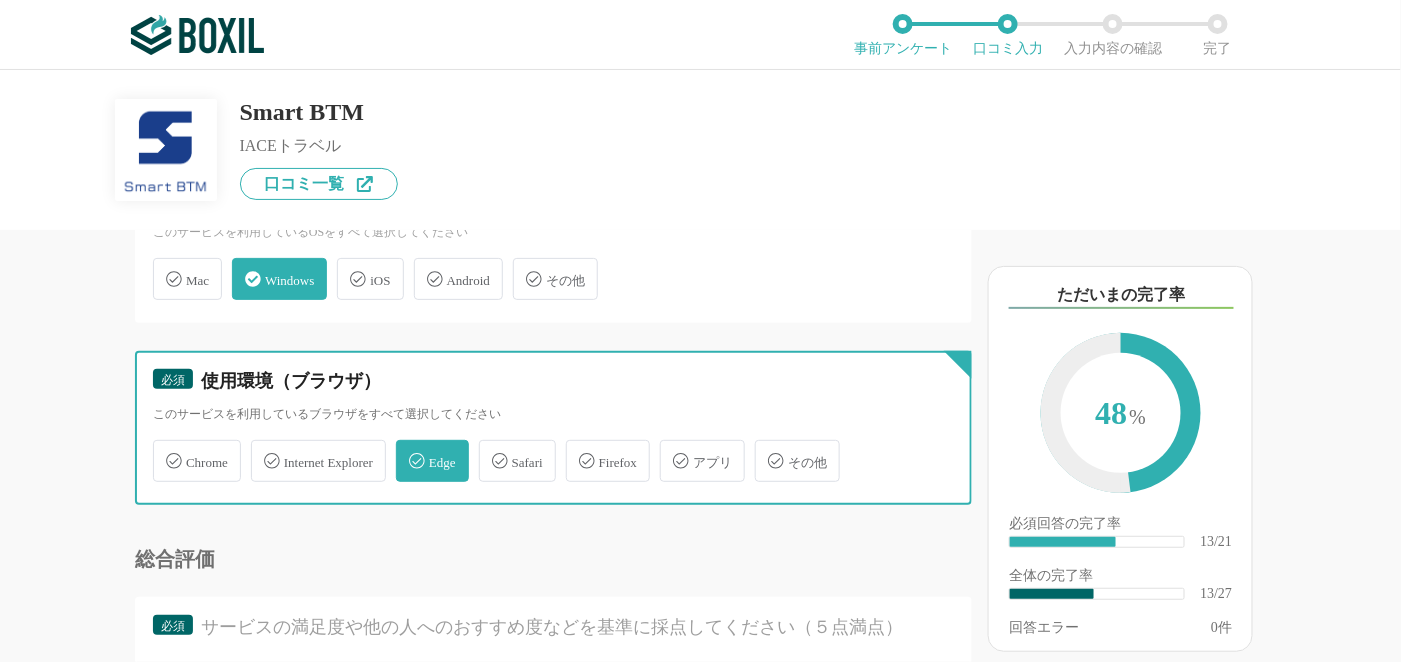 checkbox on "true" 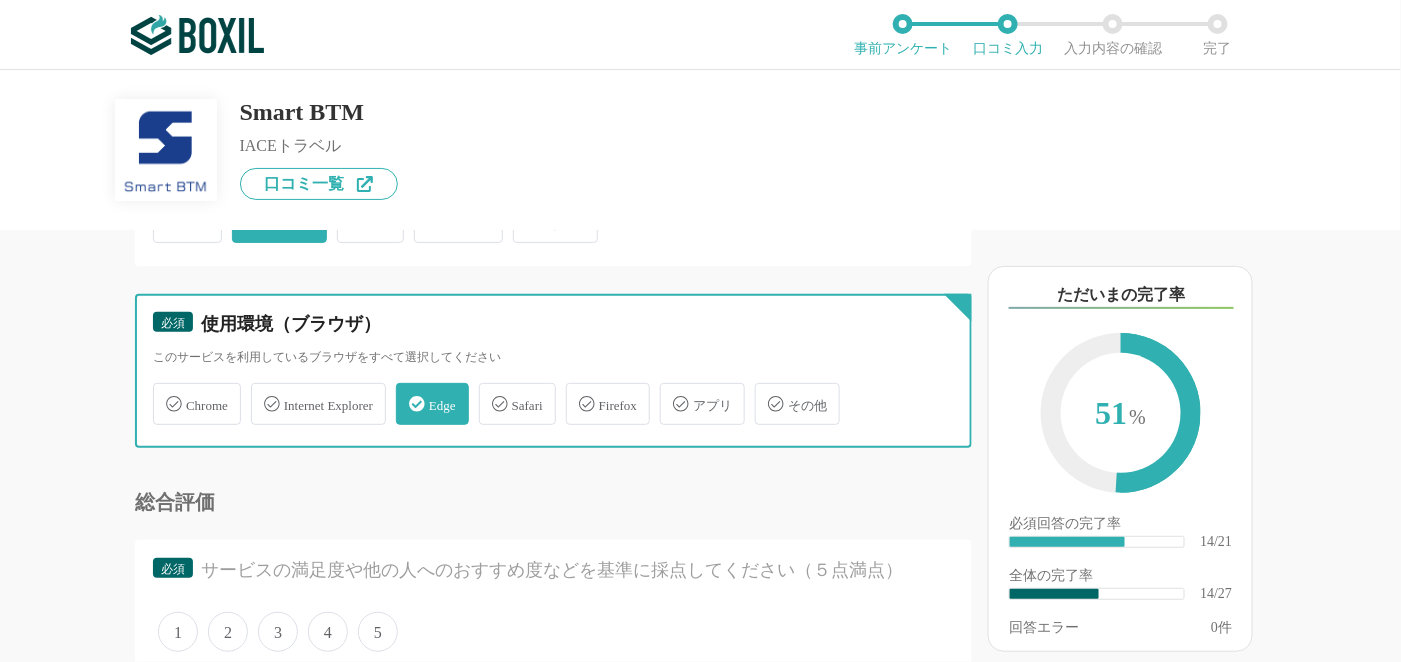 scroll, scrollTop: 2899, scrollLeft: 0, axis: vertical 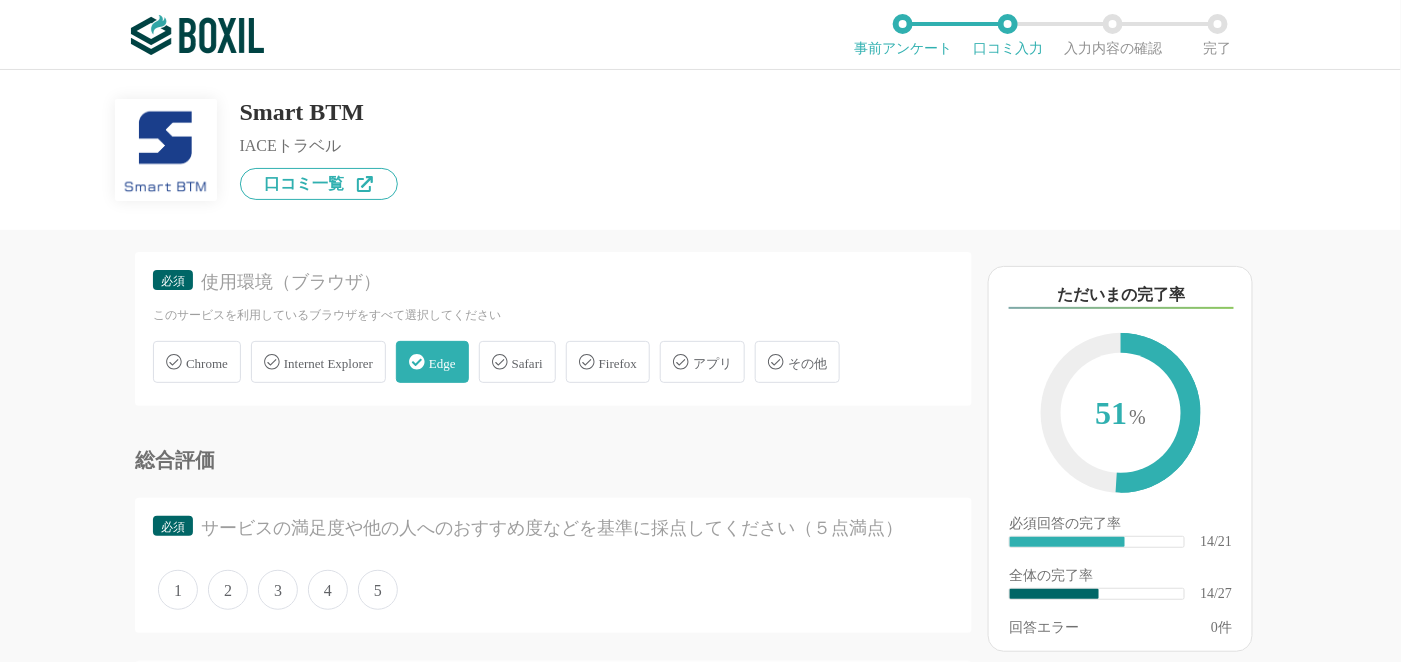 click on "4" at bounding box center (328, 590) 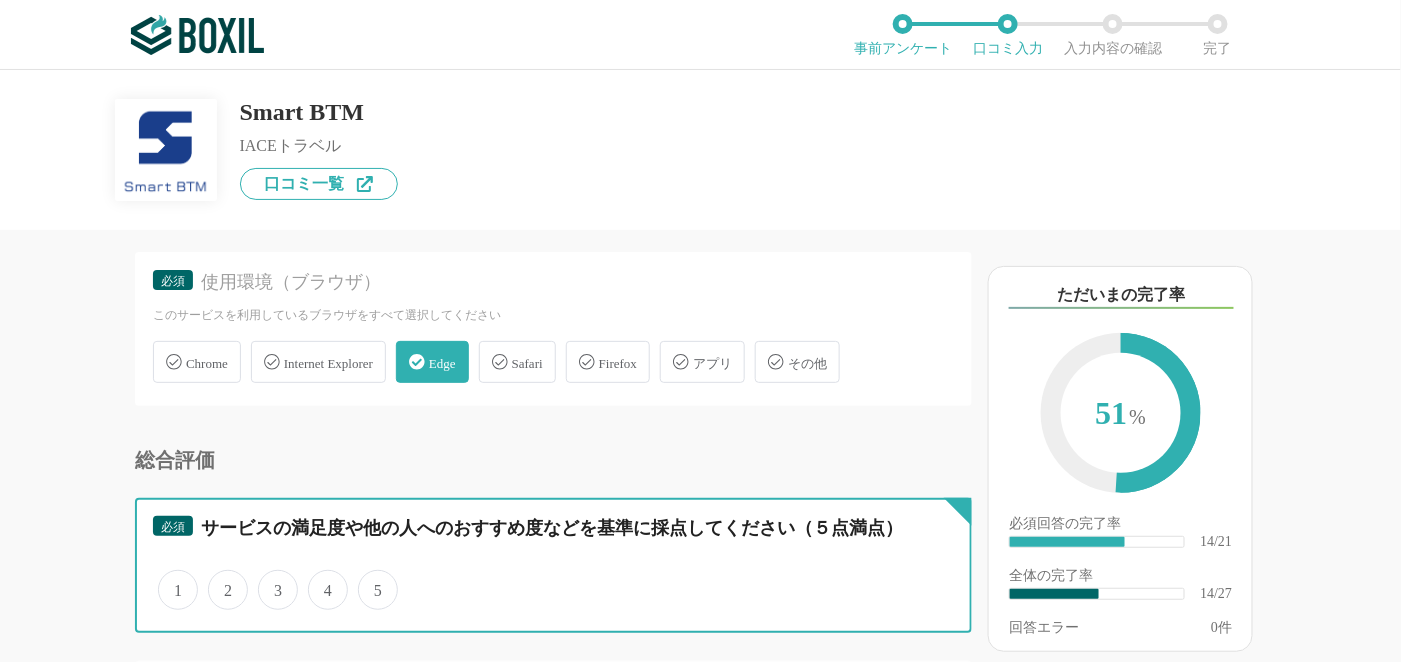 click on "4" at bounding box center (319, 579) 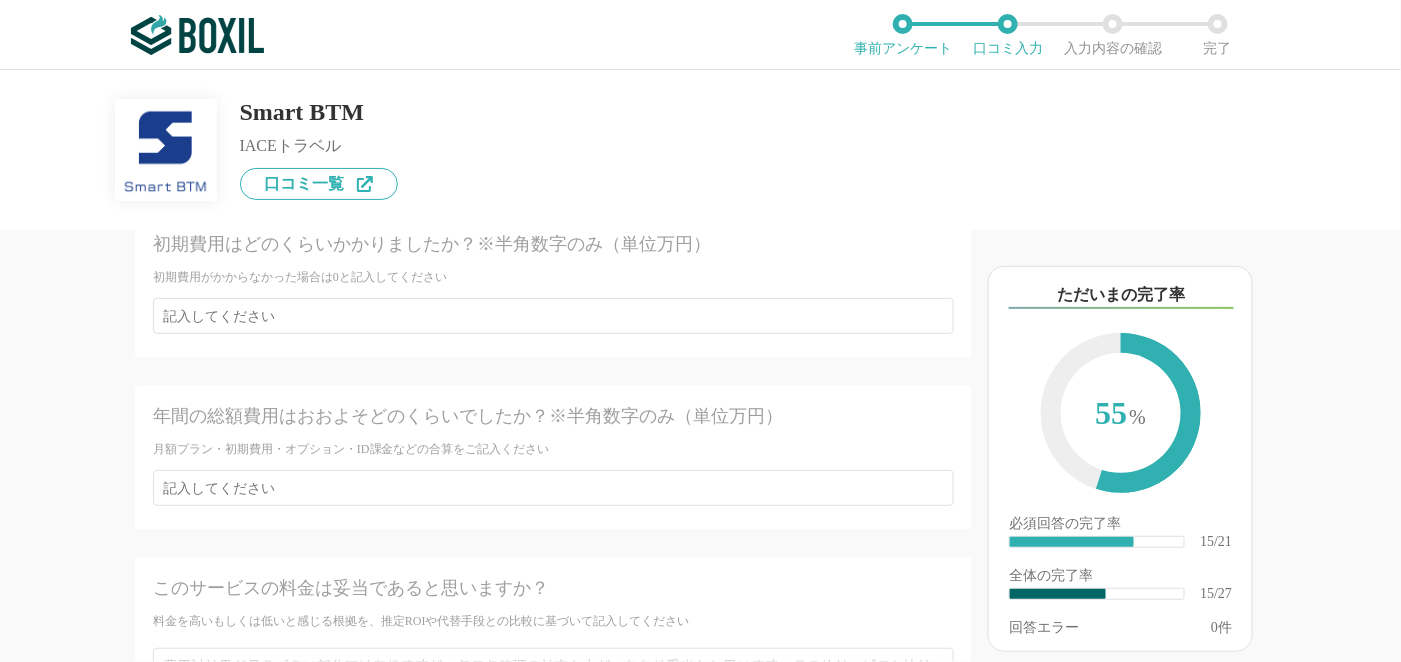 scroll, scrollTop: 5099, scrollLeft: 0, axis: vertical 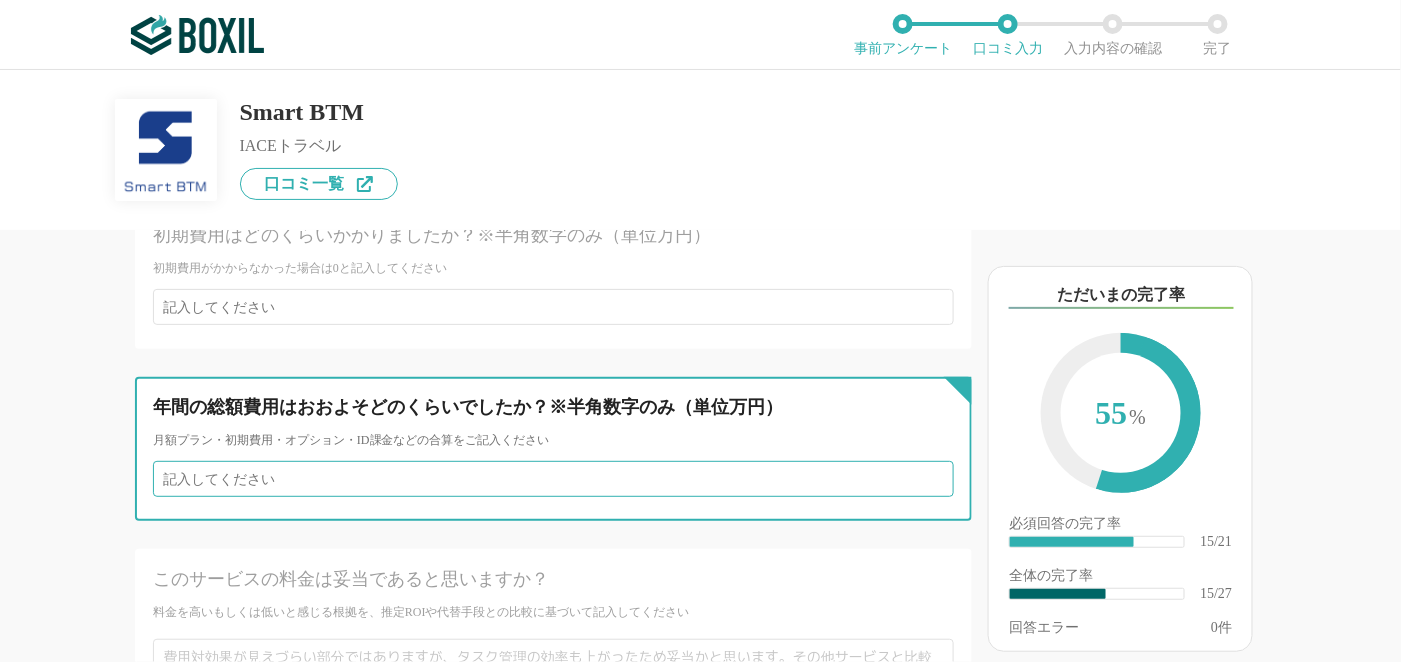 click at bounding box center (553, 479) 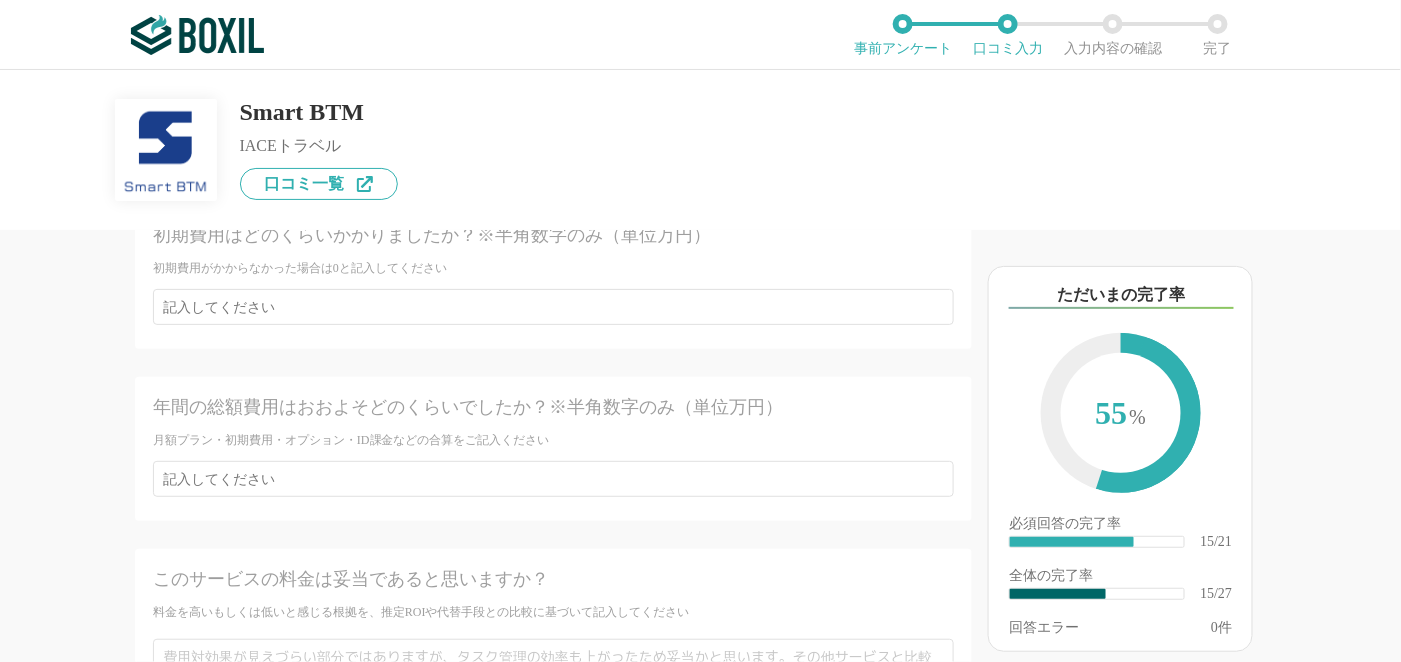 click on "このサービスの料金は妥当であると思いますか？ 料金を高いもしくは低いと感じる根拠を、推定ROIや代替手段との比較に基づいて記入してください 0/200" at bounding box center (553, -3494) 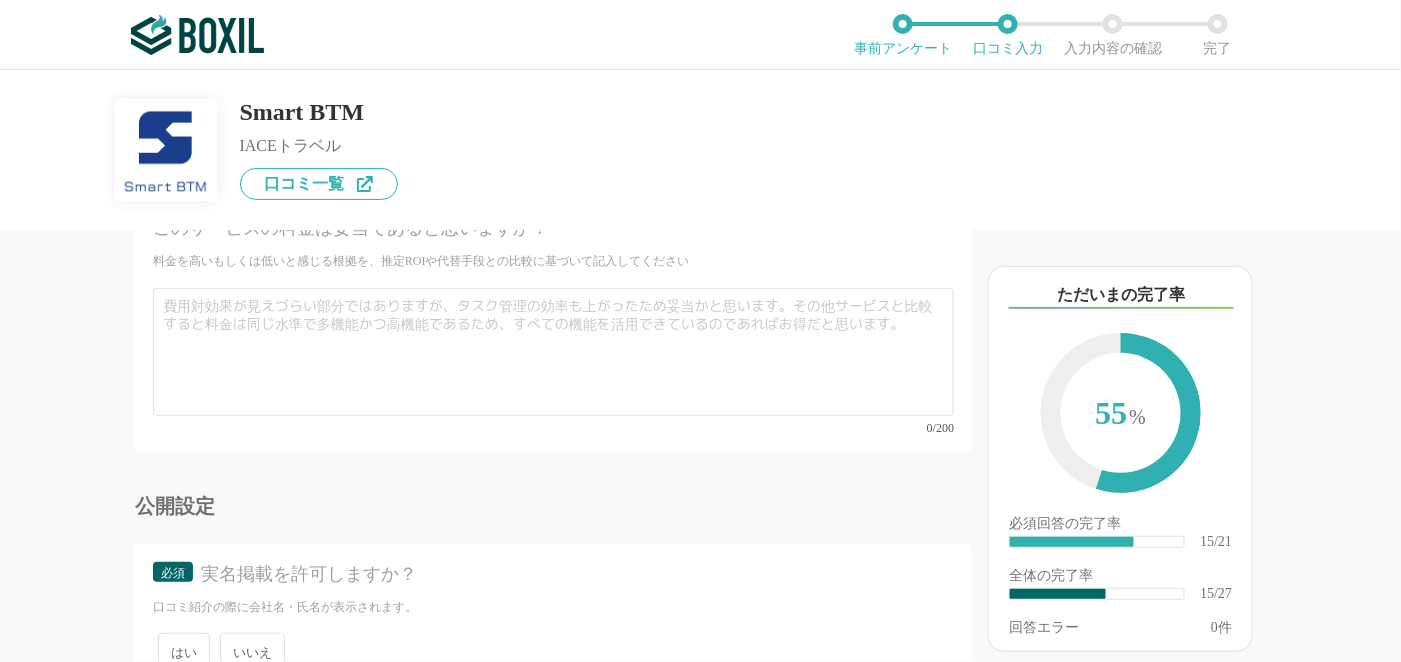 scroll, scrollTop: 5457, scrollLeft: 0, axis: vertical 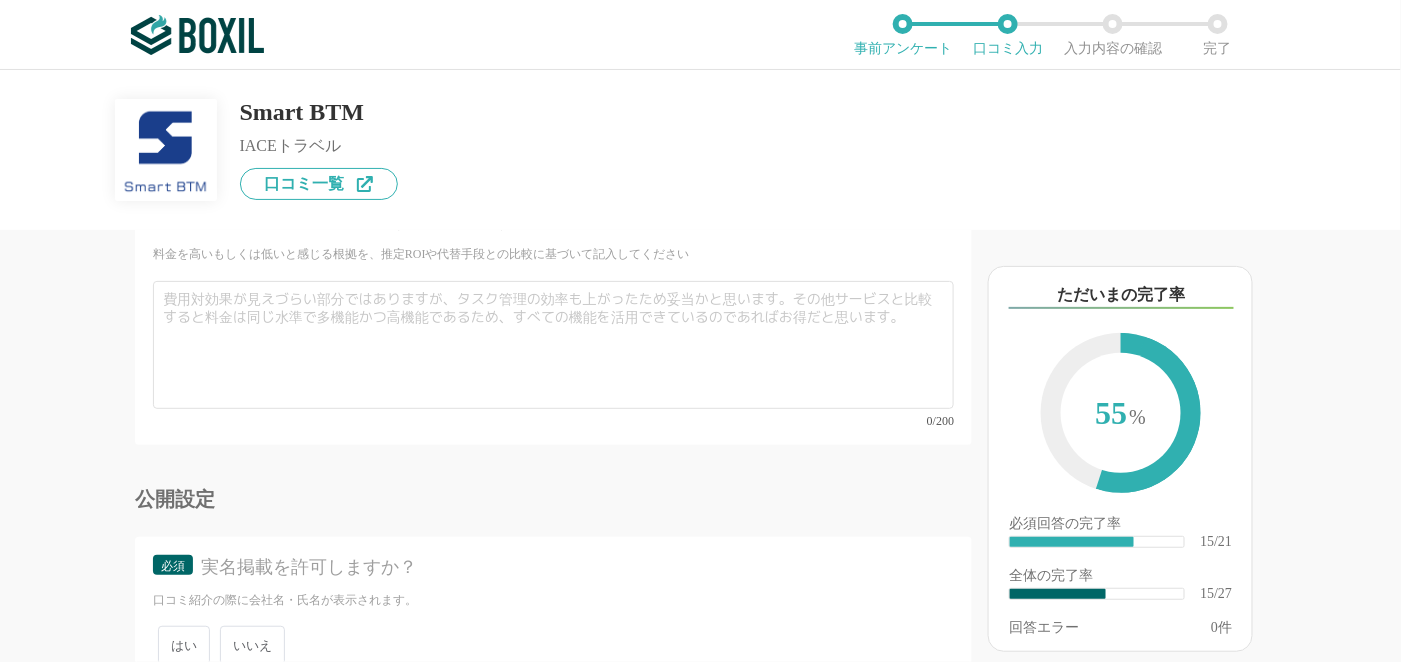 click on "いいえ" at bounding box center [252, 645] 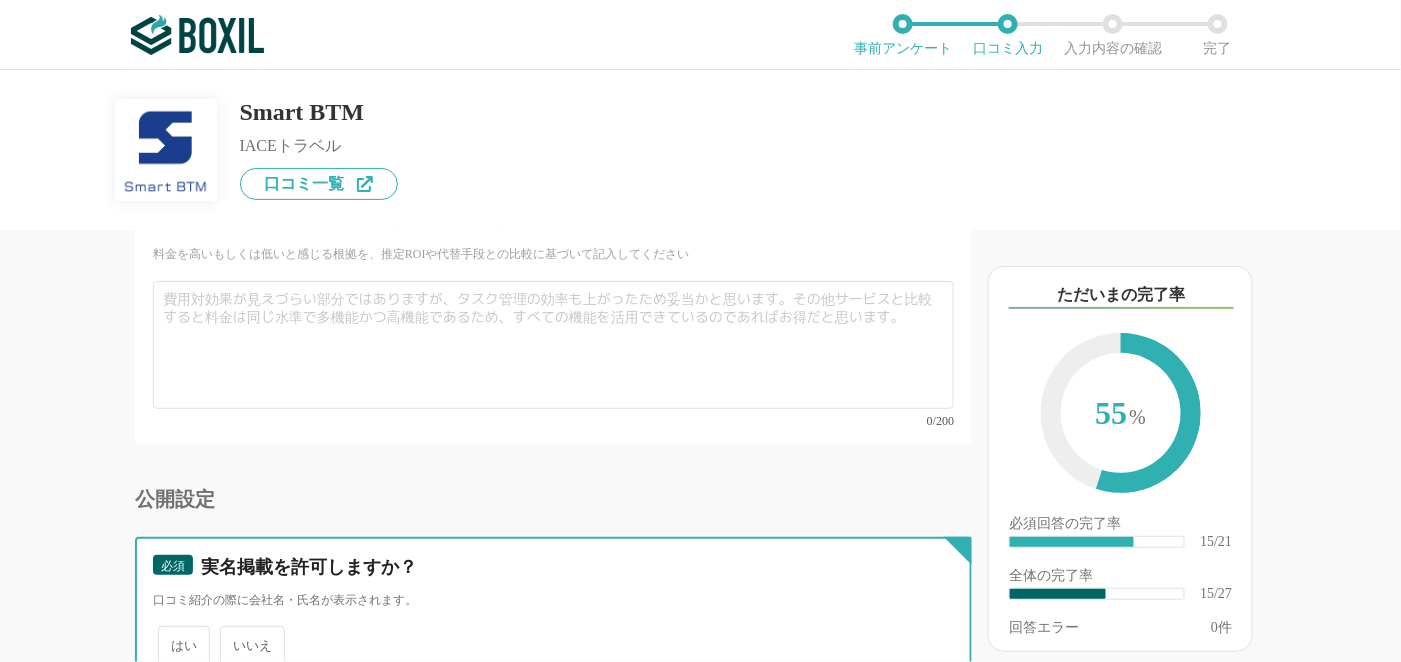 click on "いいえ" at bounding box center [231, 635] 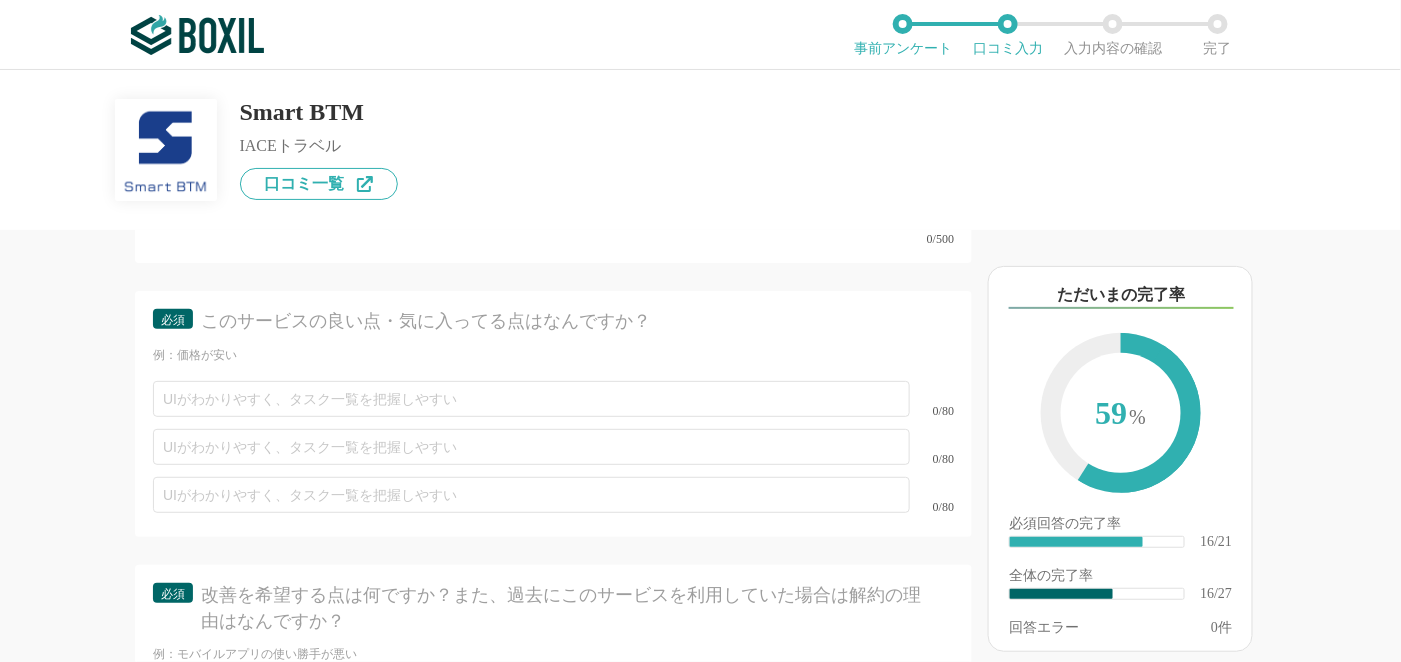 scroll, scrollTop: 4356, scrollLeft: 0, axis: vertical 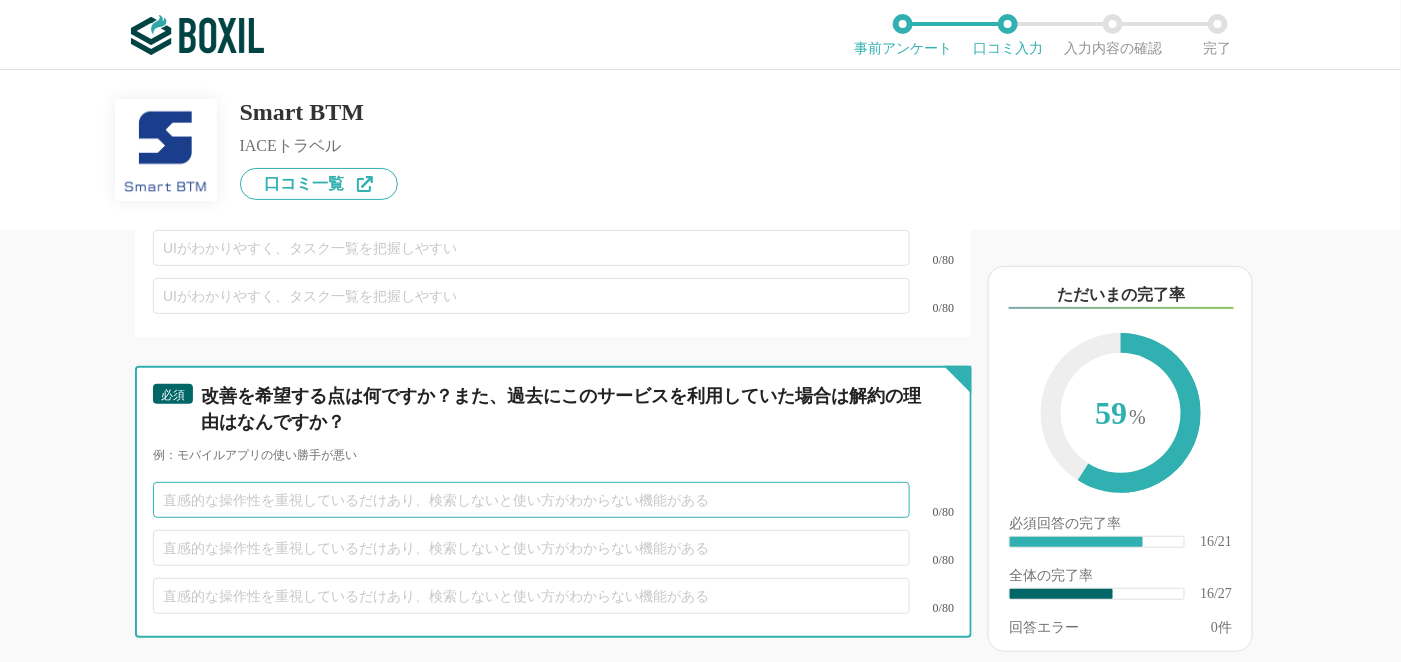 click at bounding box center (531, 500) 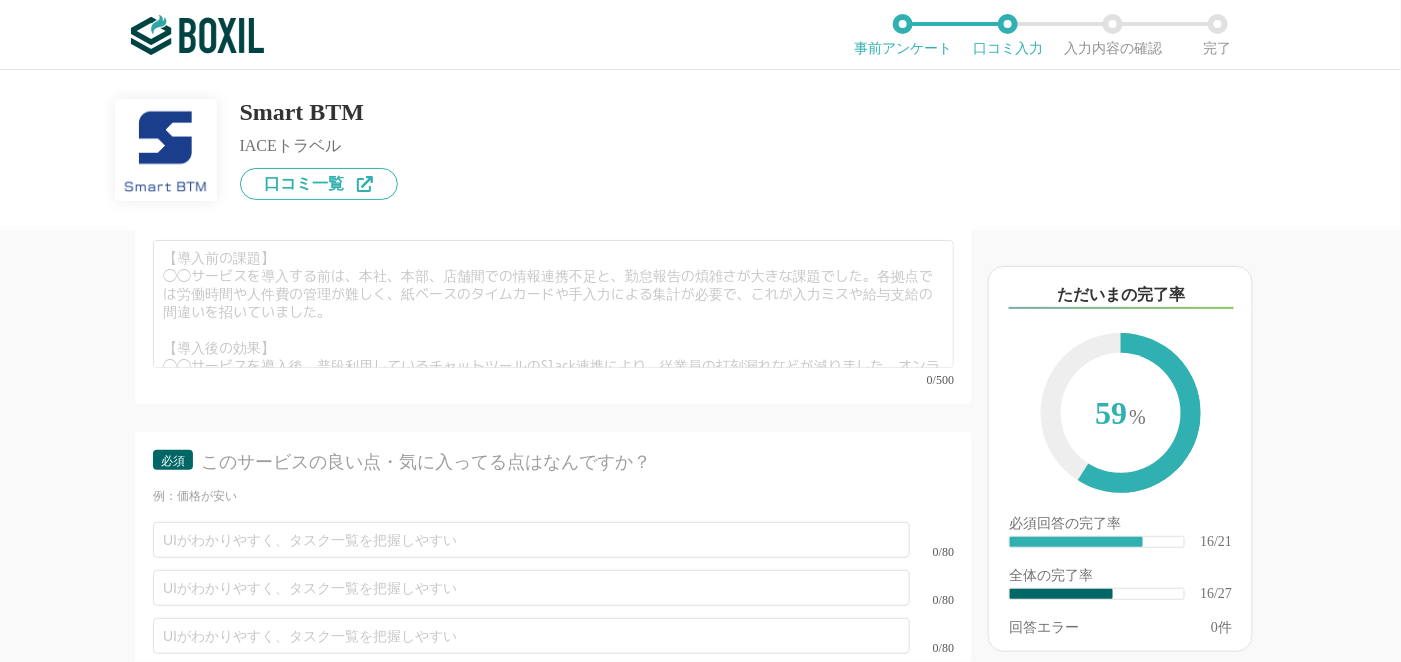 scroll, scrollTop: 4057, scrollLeft: 0, axis: vertical 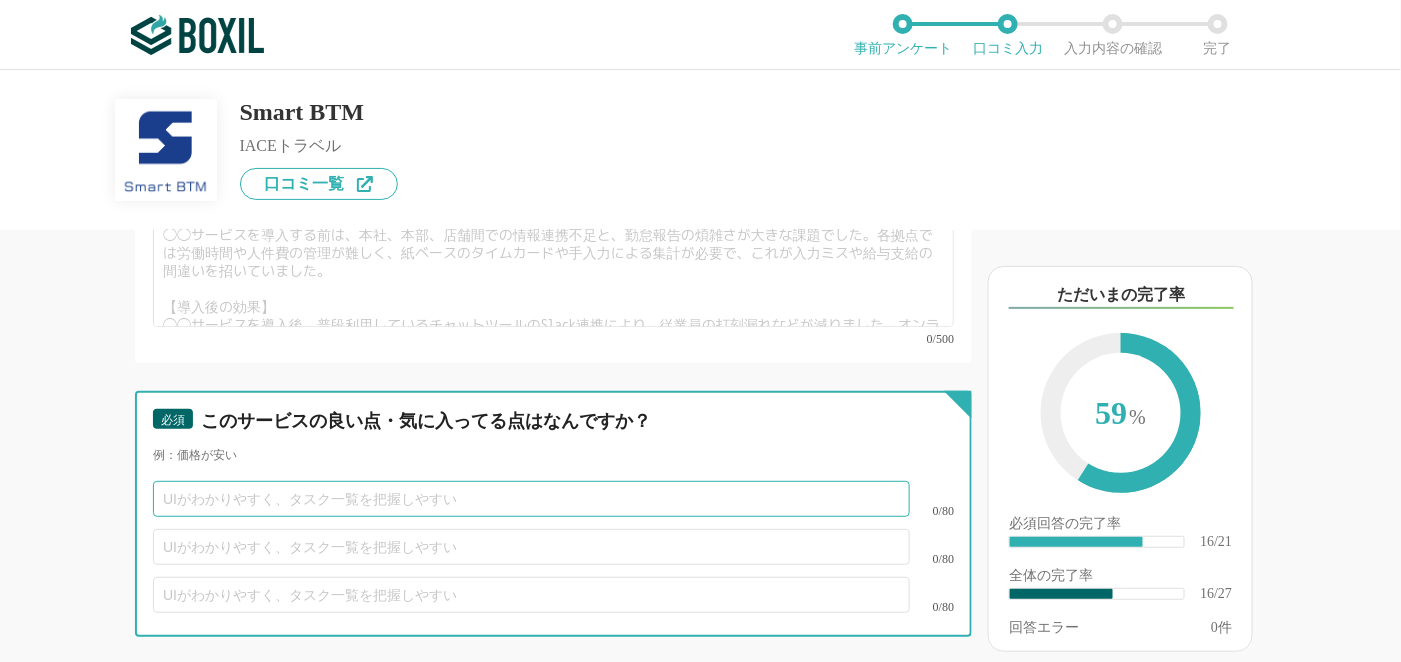 click at bounding box center [531, 499] 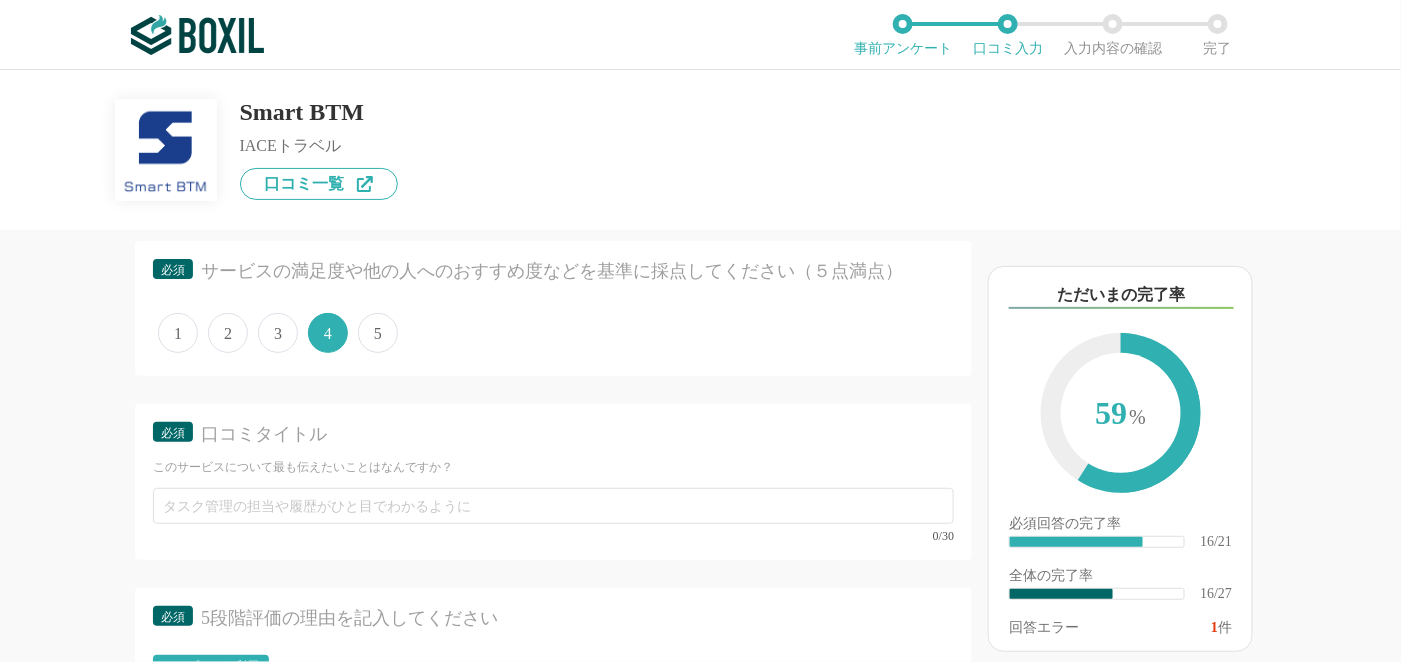 scroll, scrollTop: 2957, scrollLeft: 0, axis: vertical 